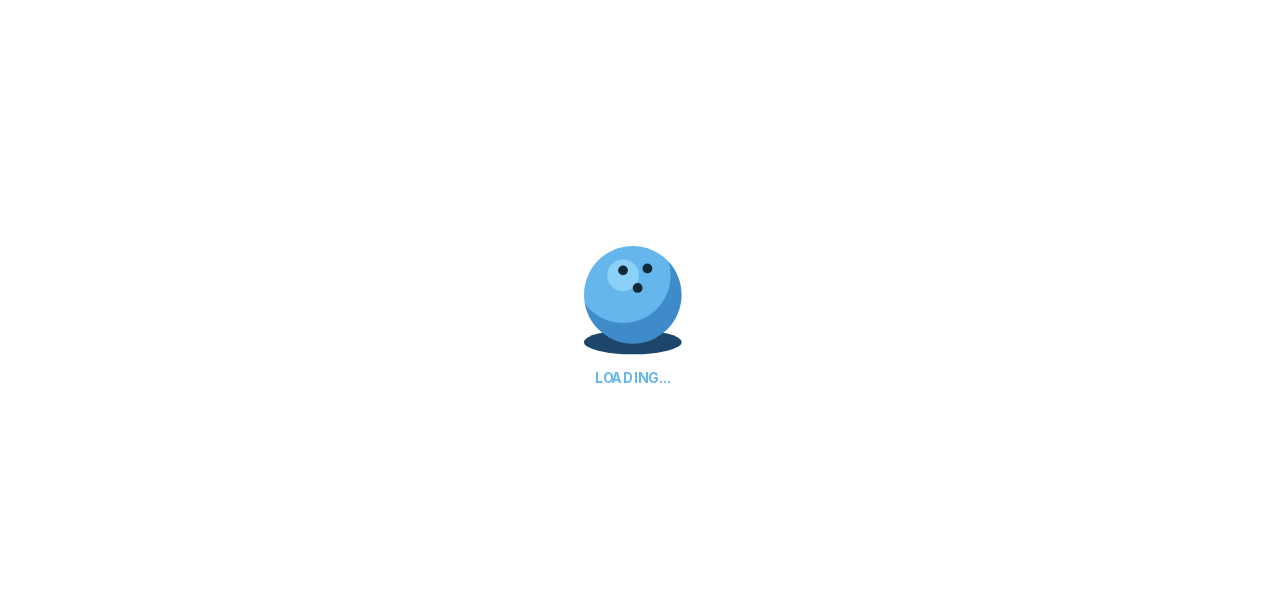 scroll, scrollTop: 0, scrollLeft: 0, axis: both 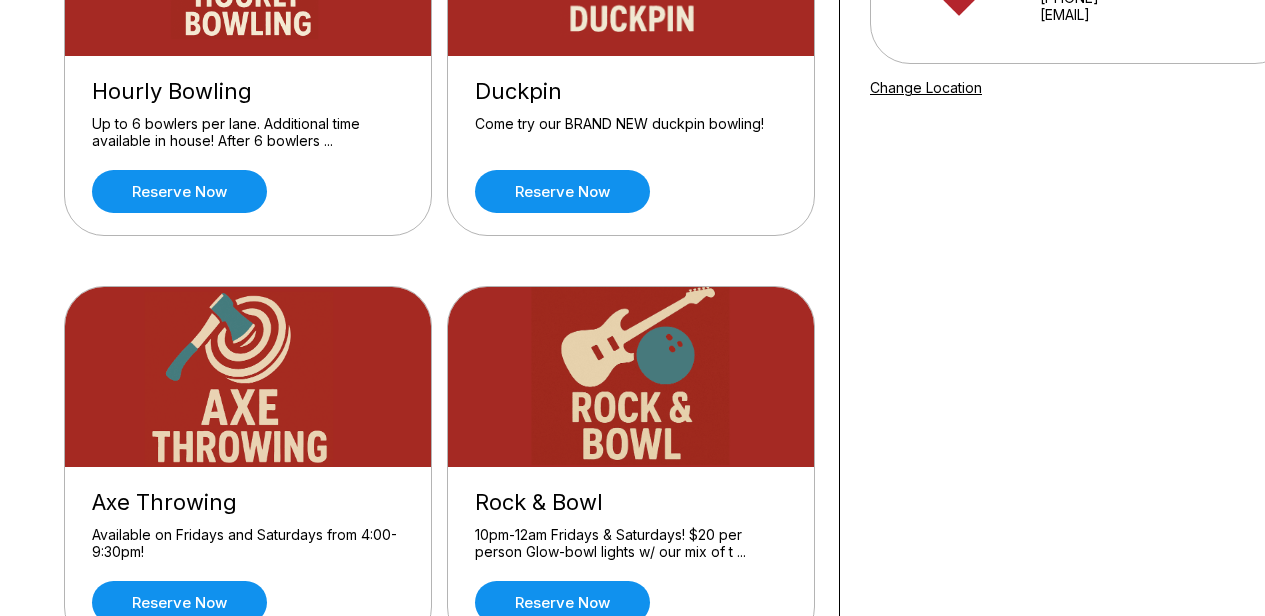 drag, startPoint x: 1273, startPoint y: 46, endPoint x: 1241, endPoint y: 146, distance: 104.99524 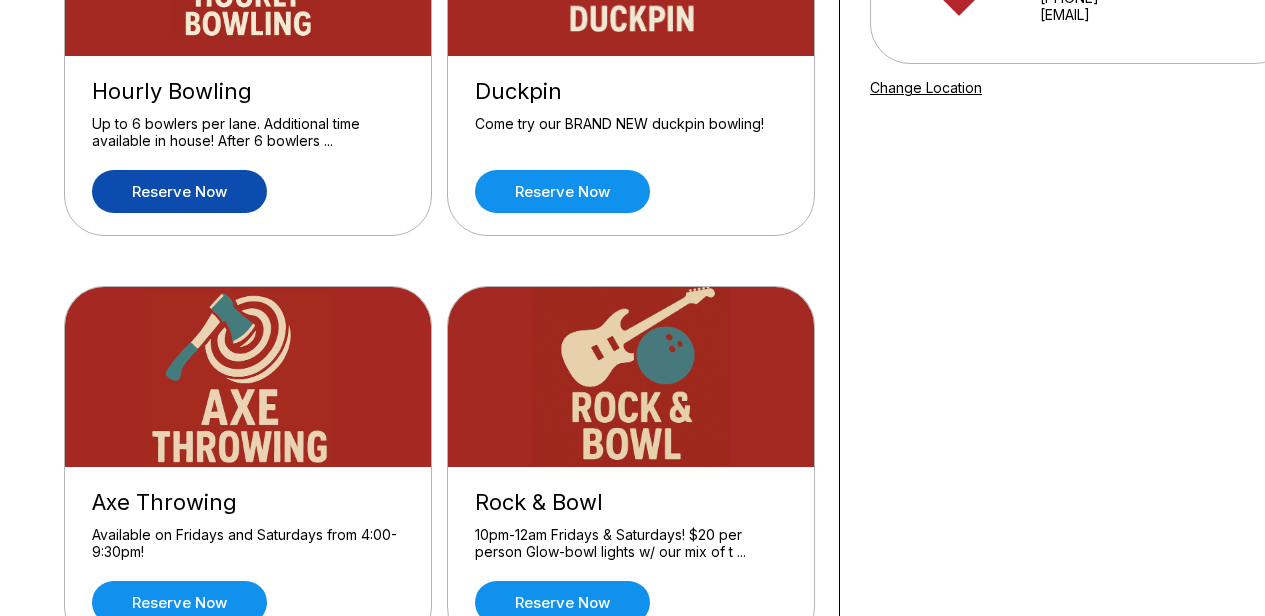 click on "Reserve now" at bounding box center [179, 191] 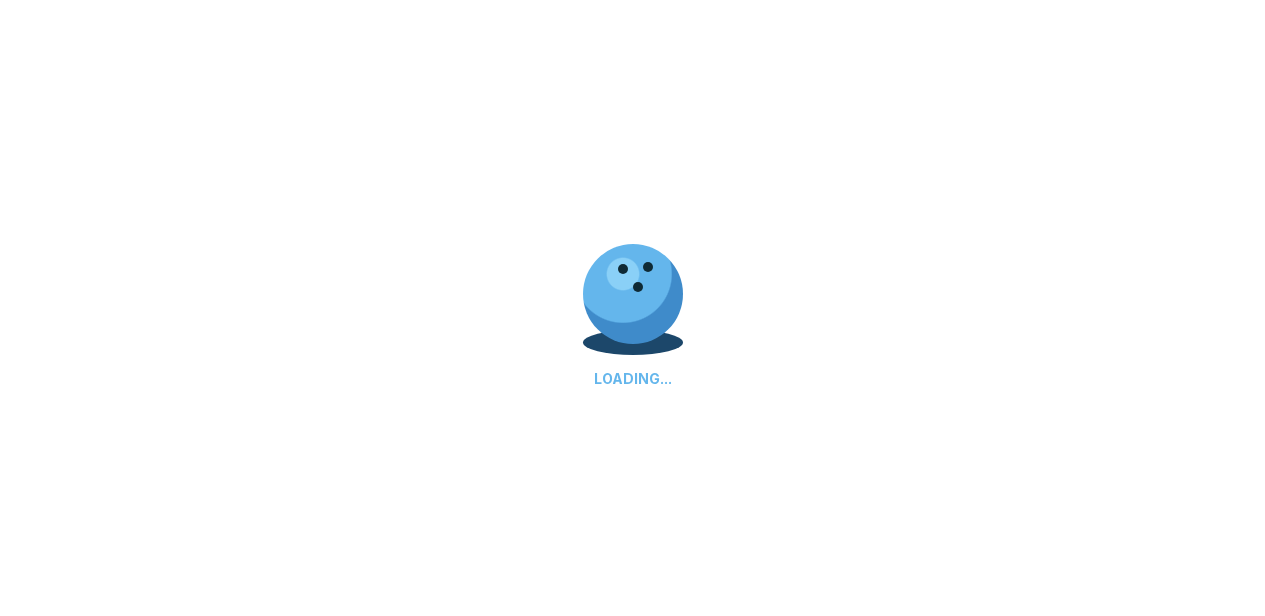 scroll, scrollTop: 0, scrollLeft: 0, axis: both 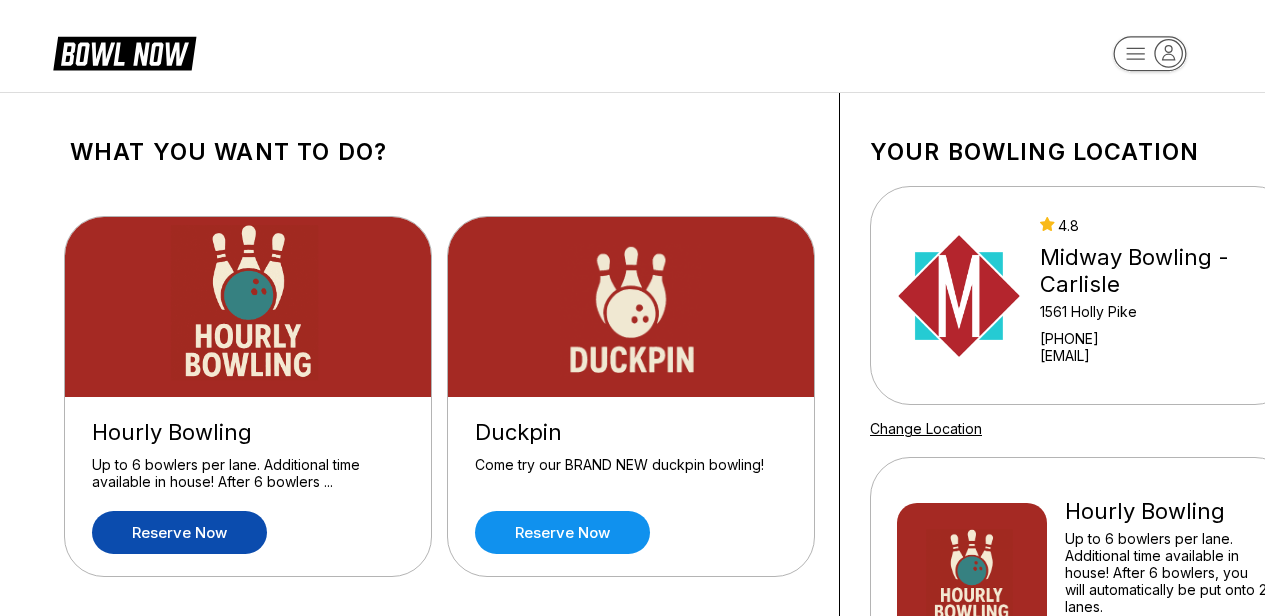 click on "Reserve now" at bounding box center [179, 532] 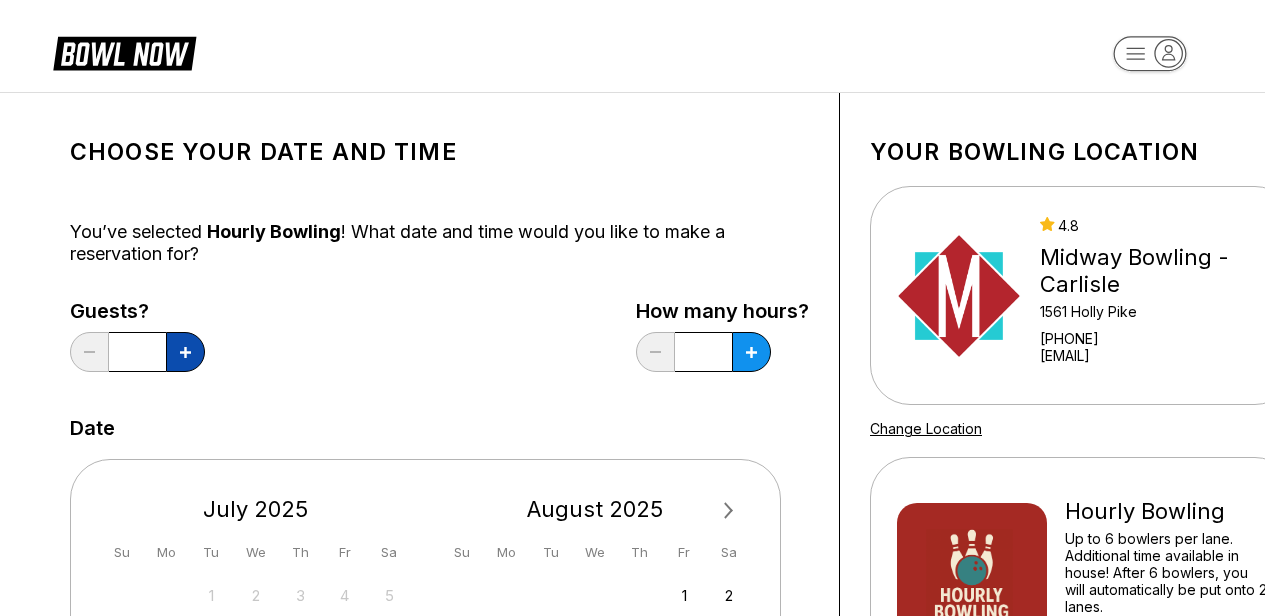 click 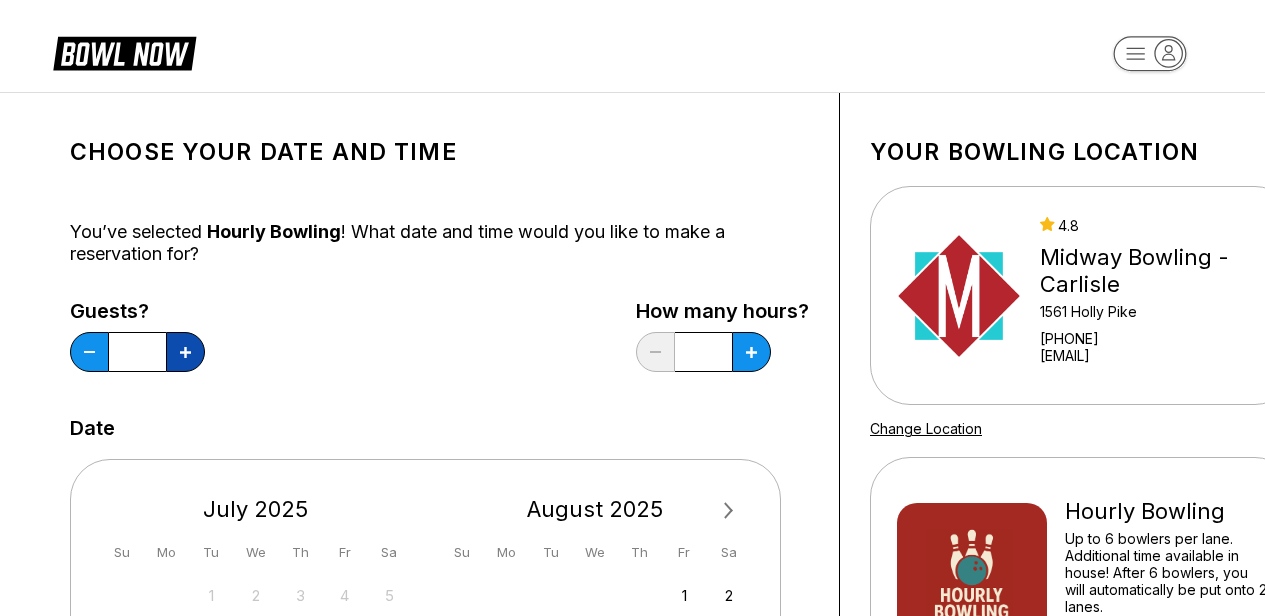 click 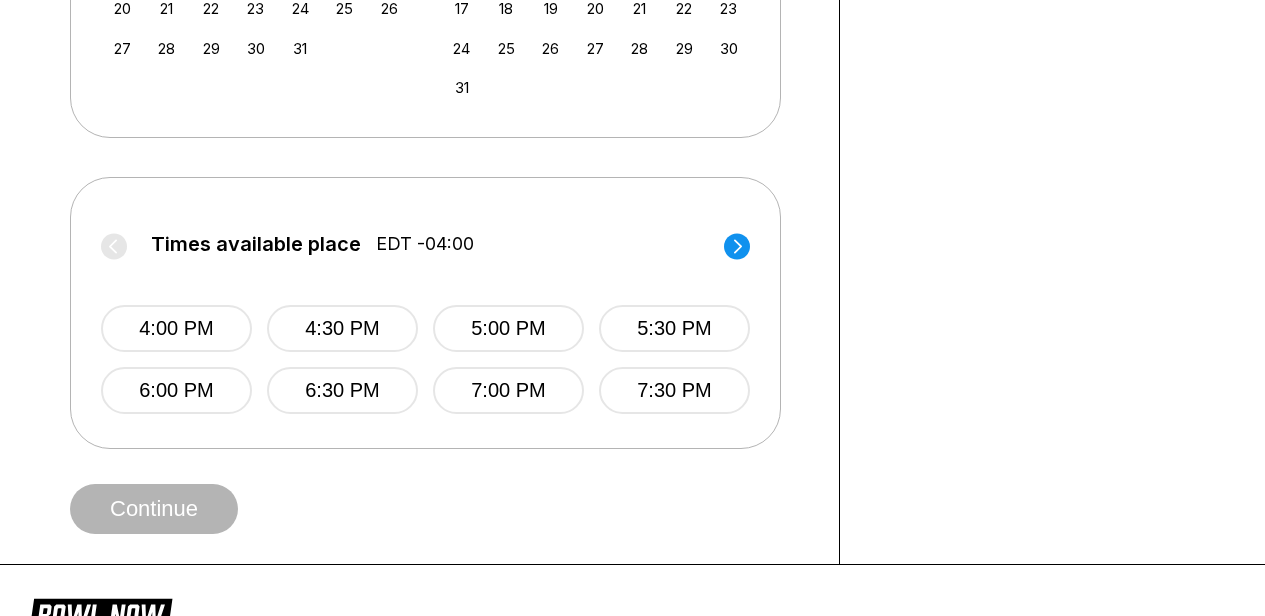 scroll, scrollTop: 709, scrollLeft: 0, axis: vertical 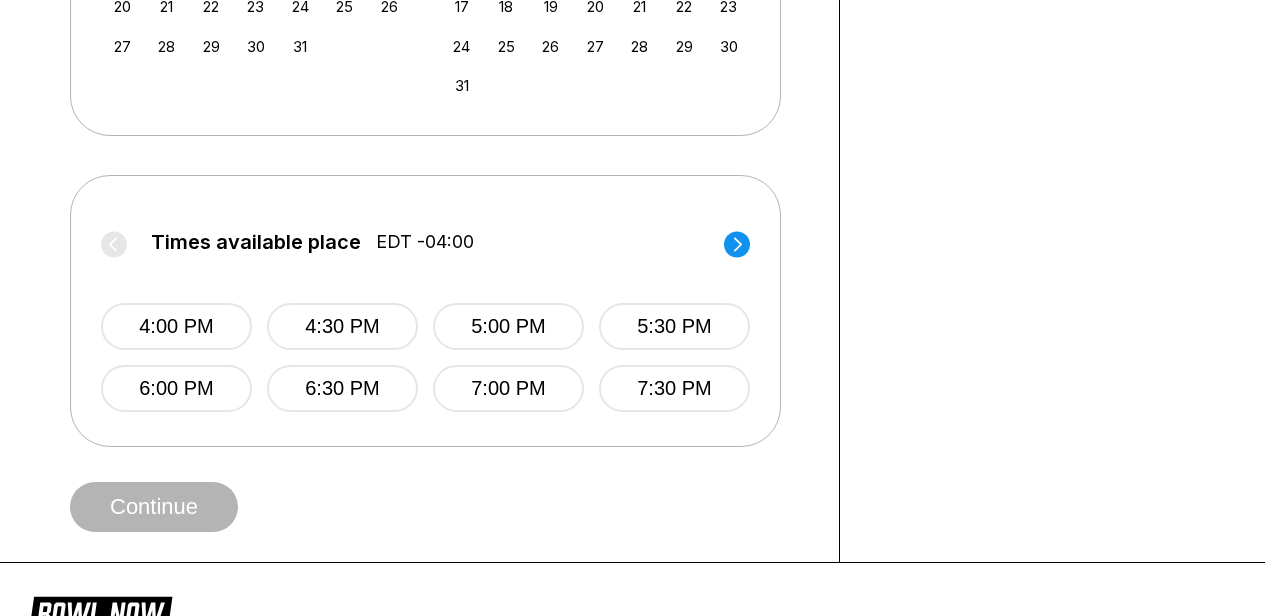 click 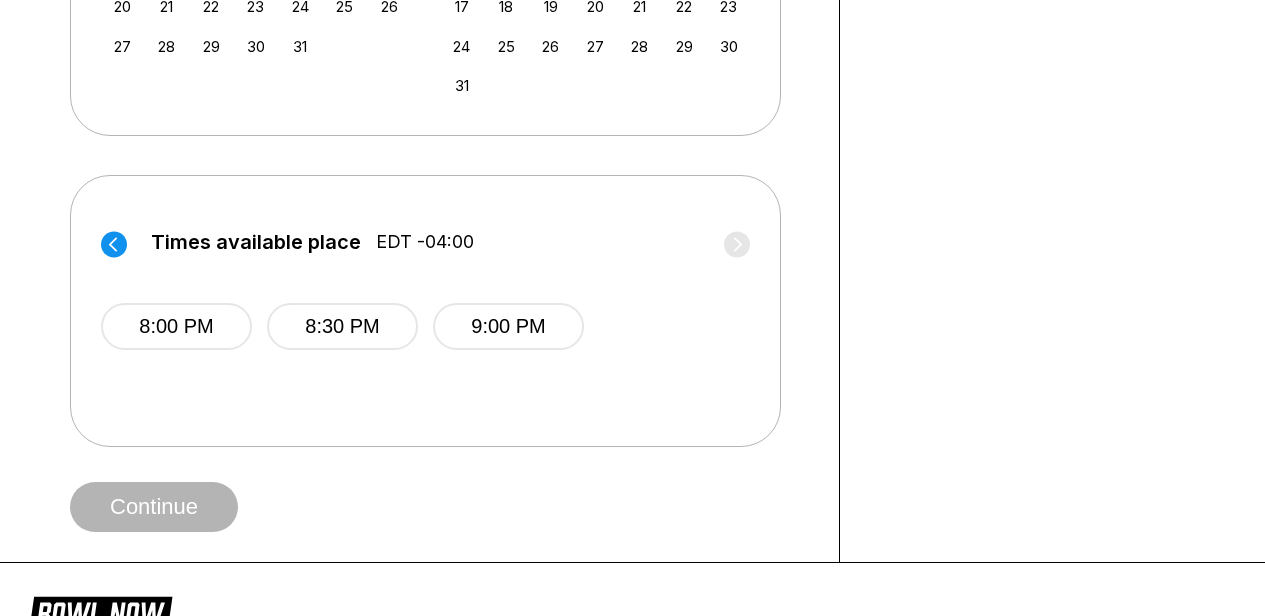click 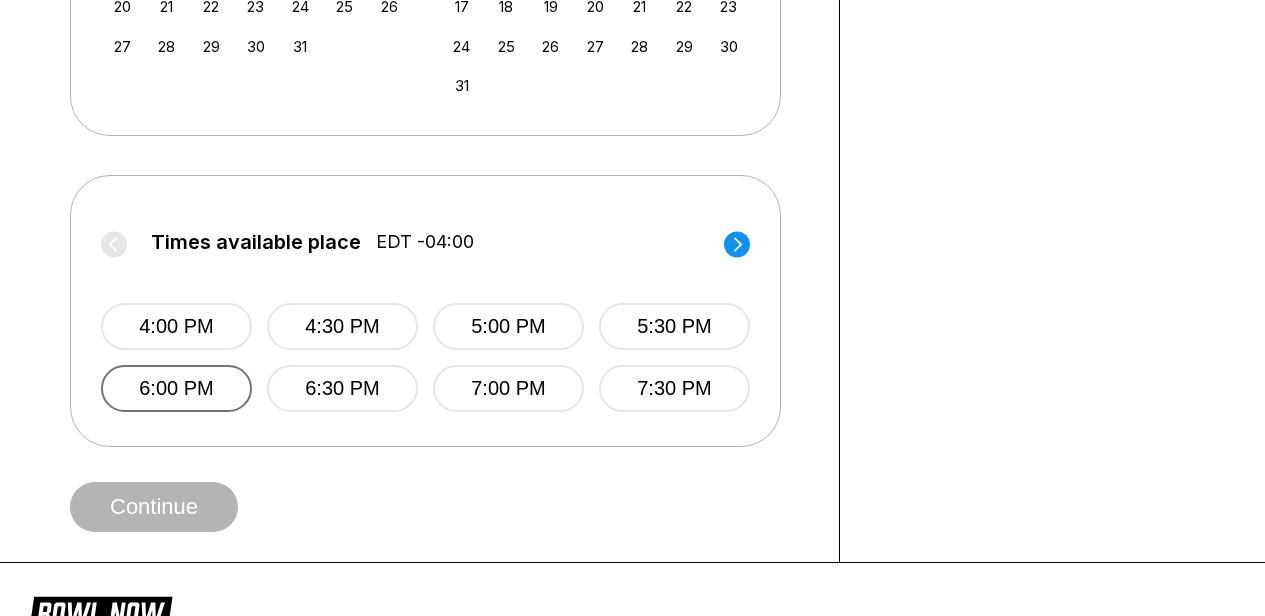 click on "6:00 PM" at bounding box center (176, 388) 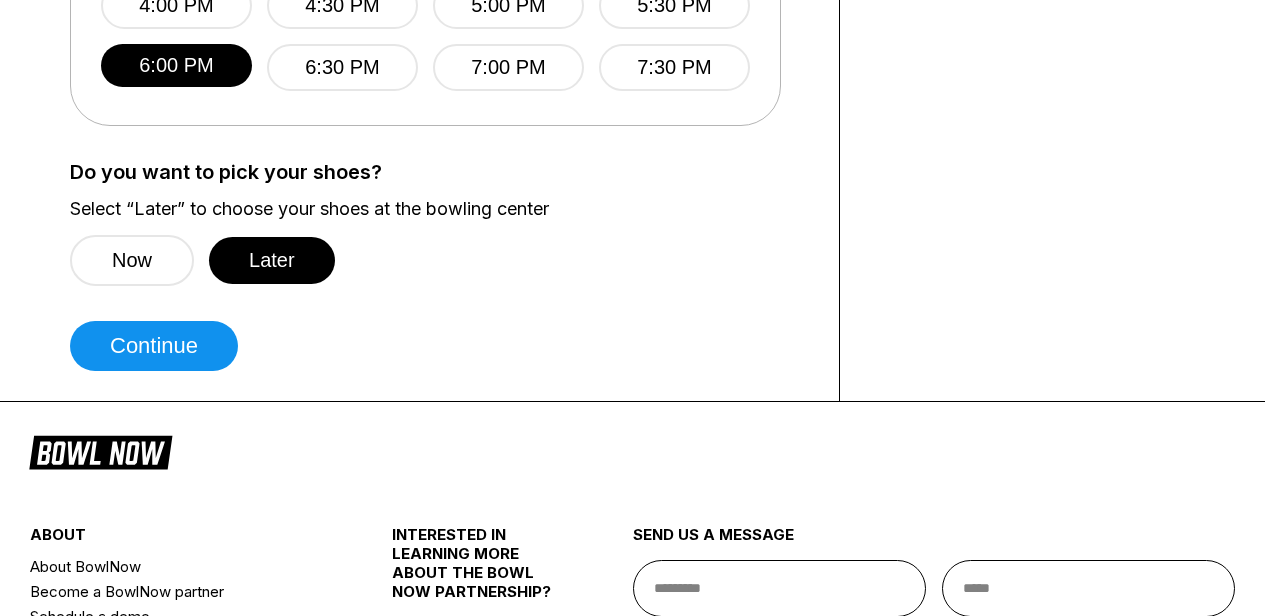 scroll, scrollTop: 1093, scrollLeft: 0, axis: vertical 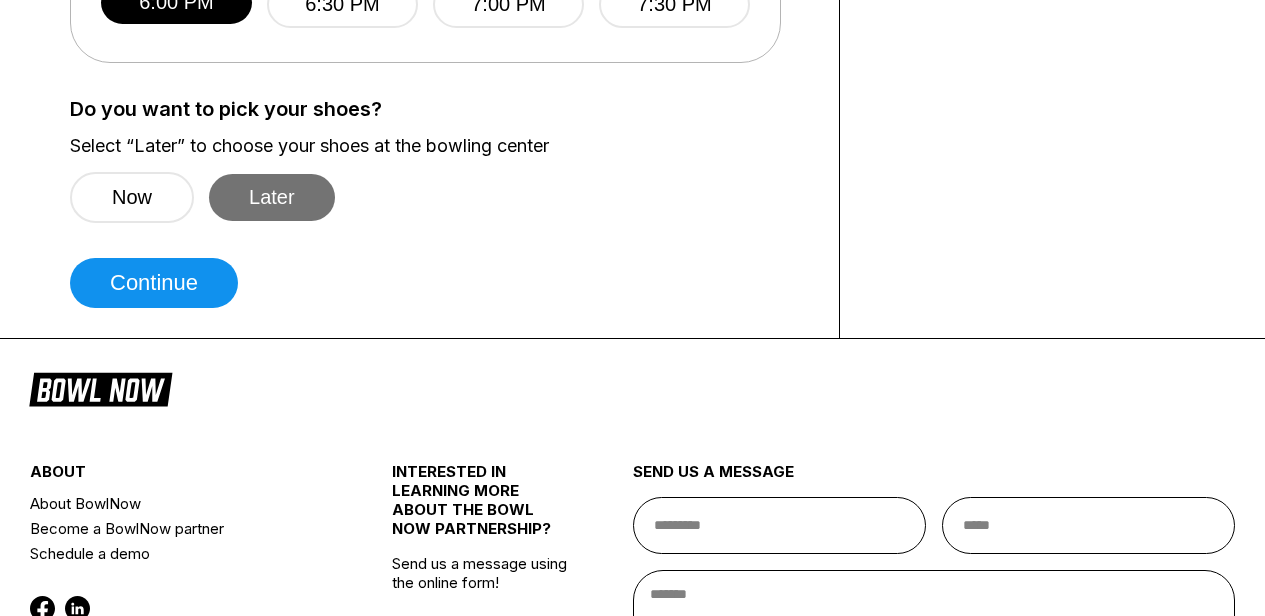 click on "Later" at bounding box center [272, 197] 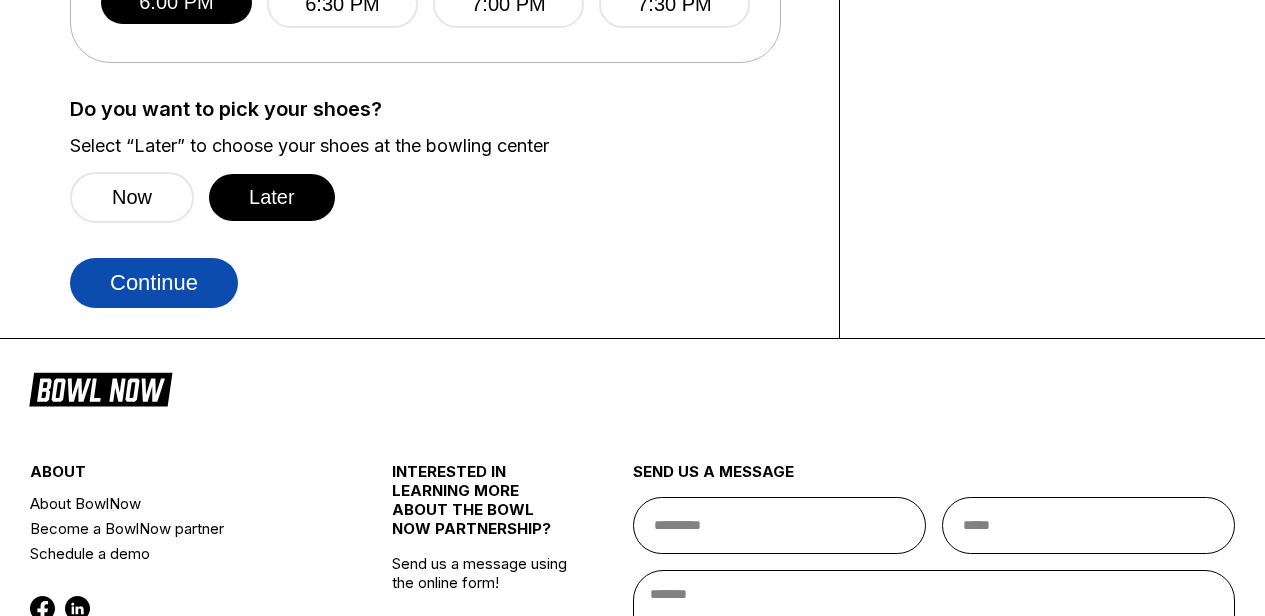 click on "Continue" at bounding box center [154, 283] 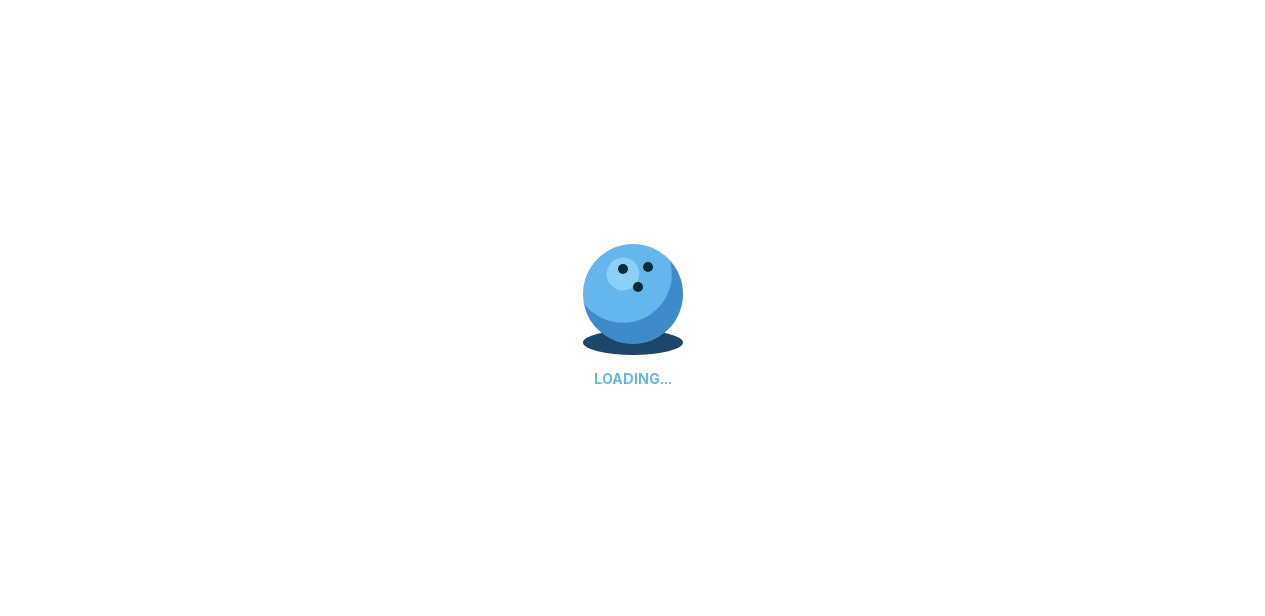 scroll, scrollTop: 0, scrollLeft: 0, axis: both 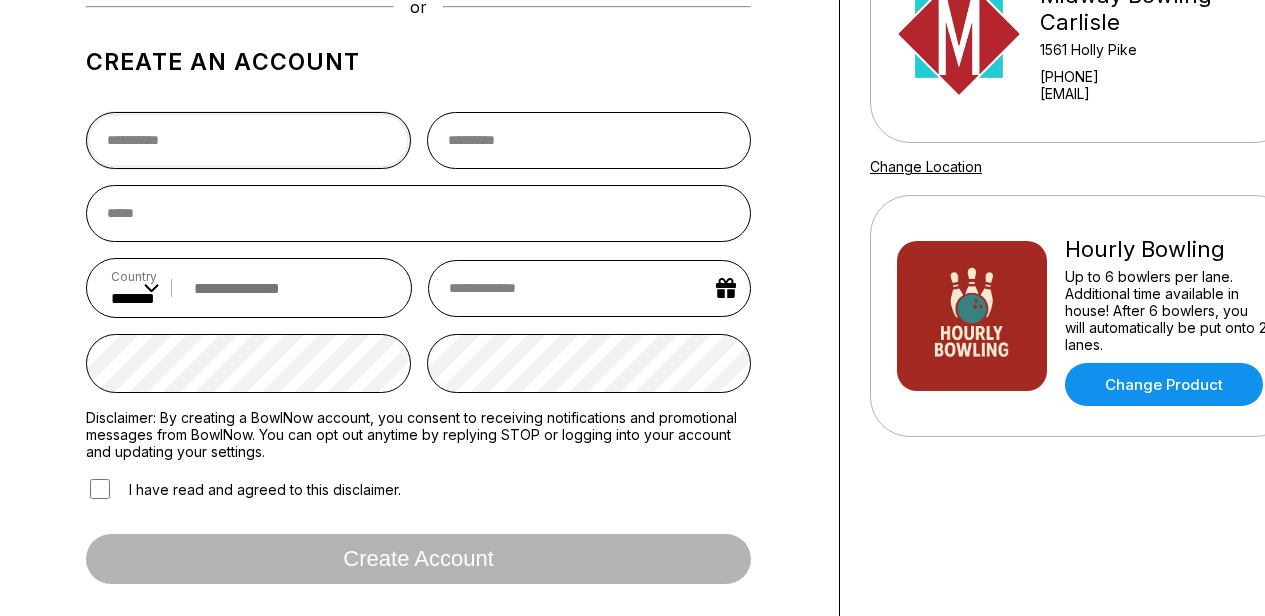 click at bounding box center (248, 140) 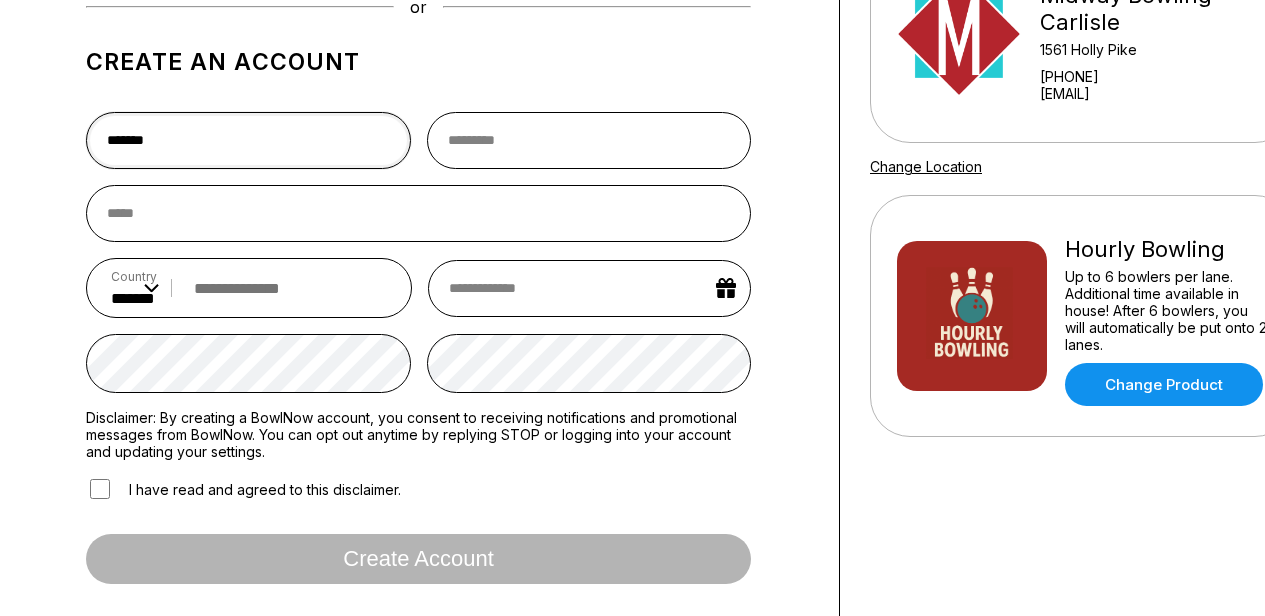 type on "*******" 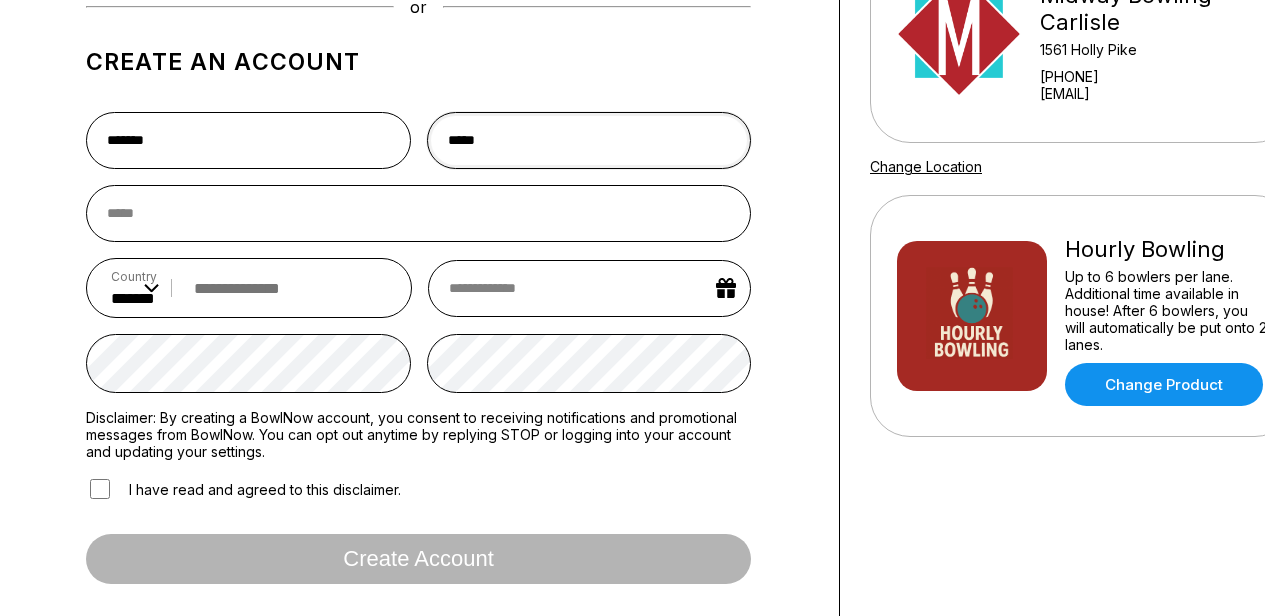 type on "*****" 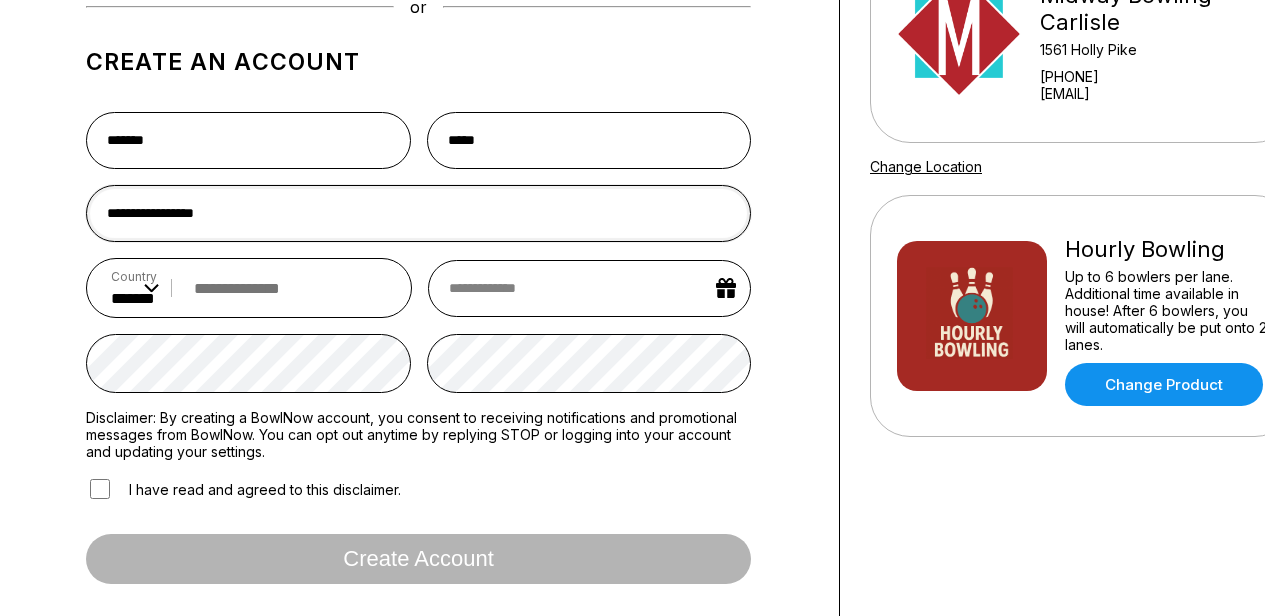 type on "**********" 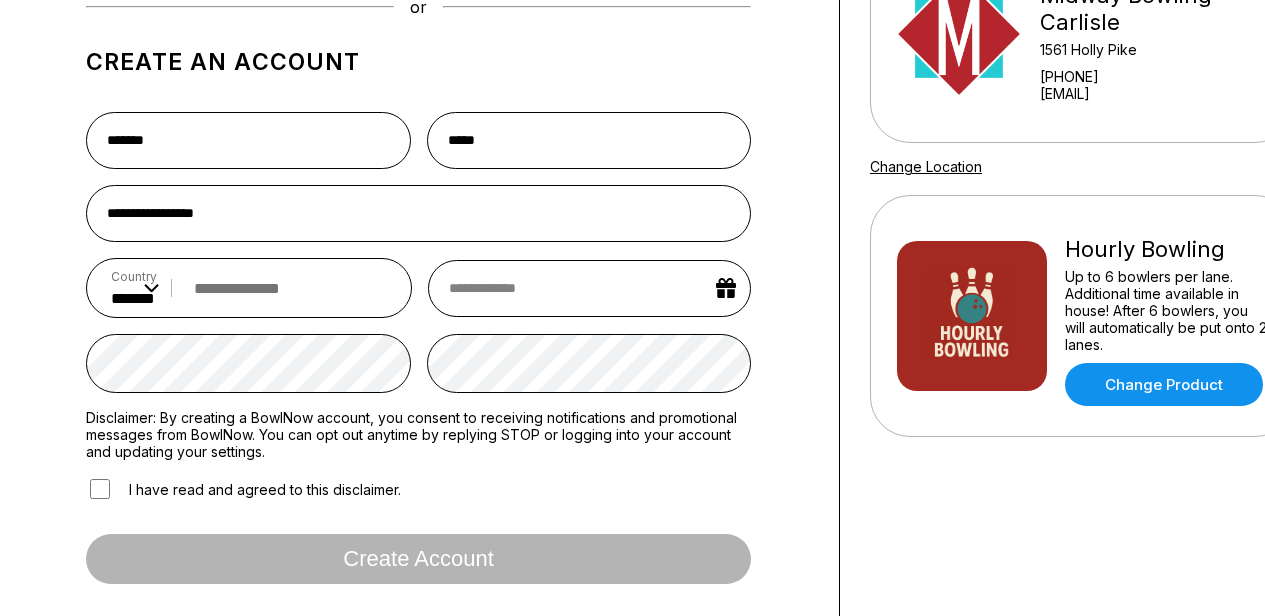 select on "*" 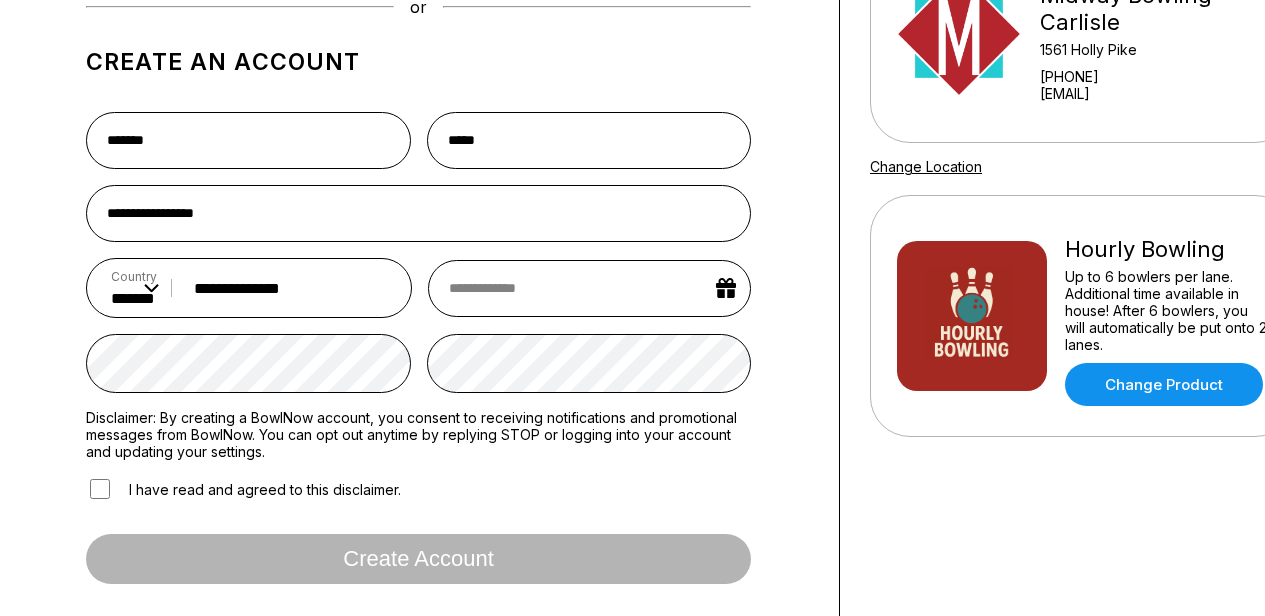 type on "**********" 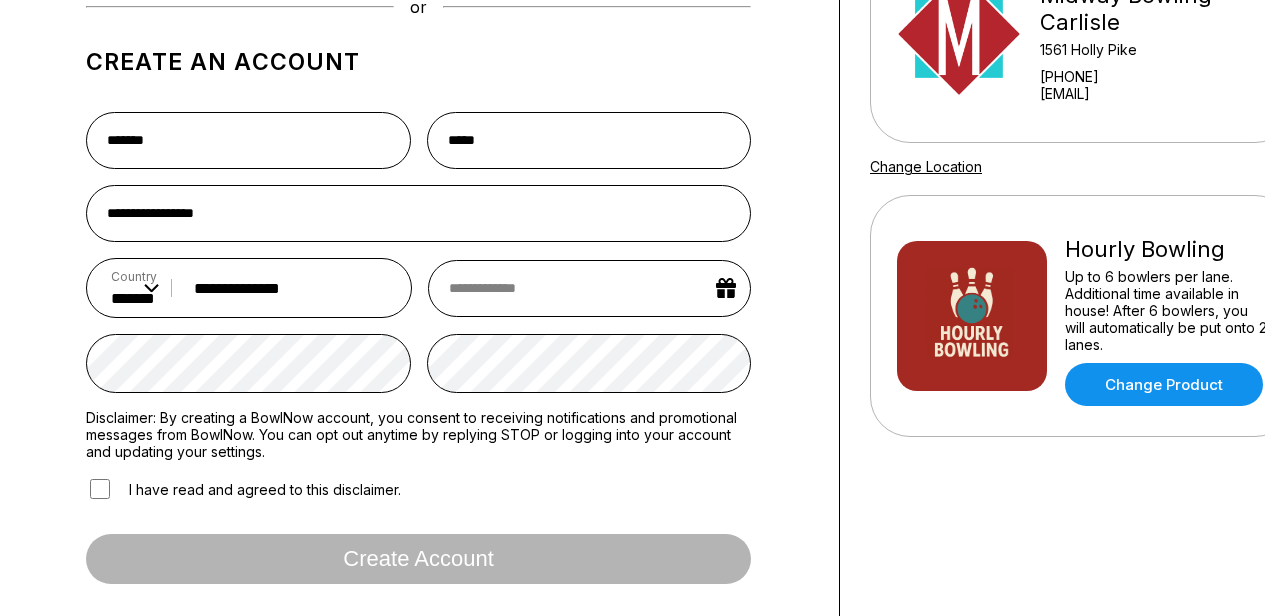 select on "*" 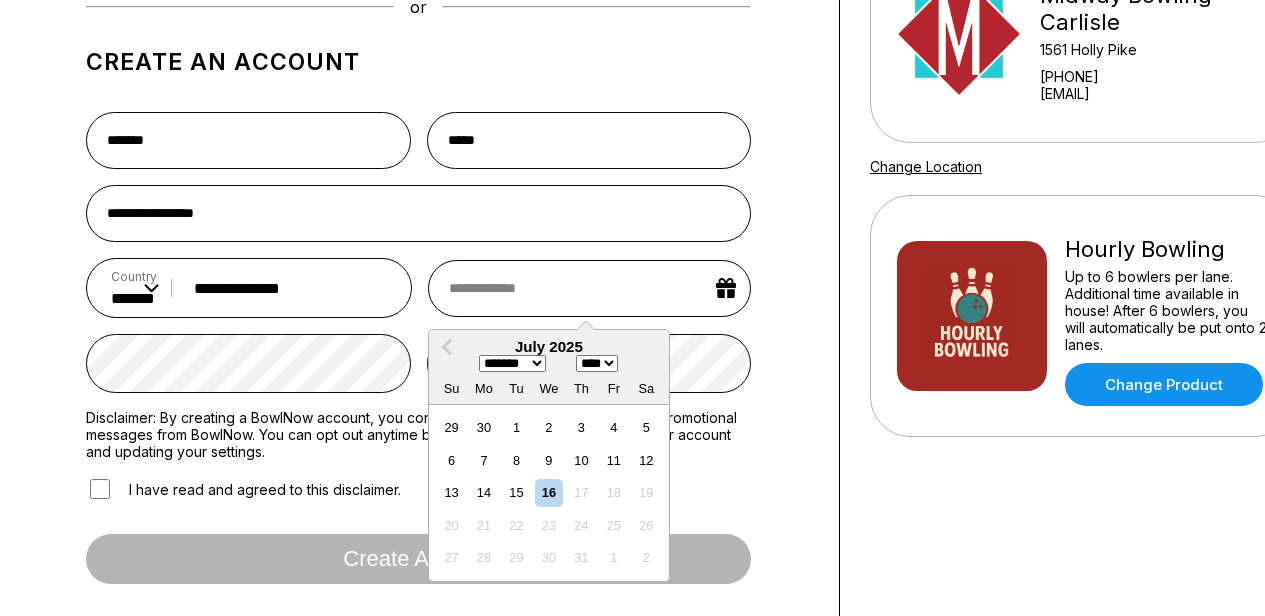 click on "******* ******** ***** ***** *** **** **** ****** ********* ******* ******** ********" at bounding box center (512, 363) 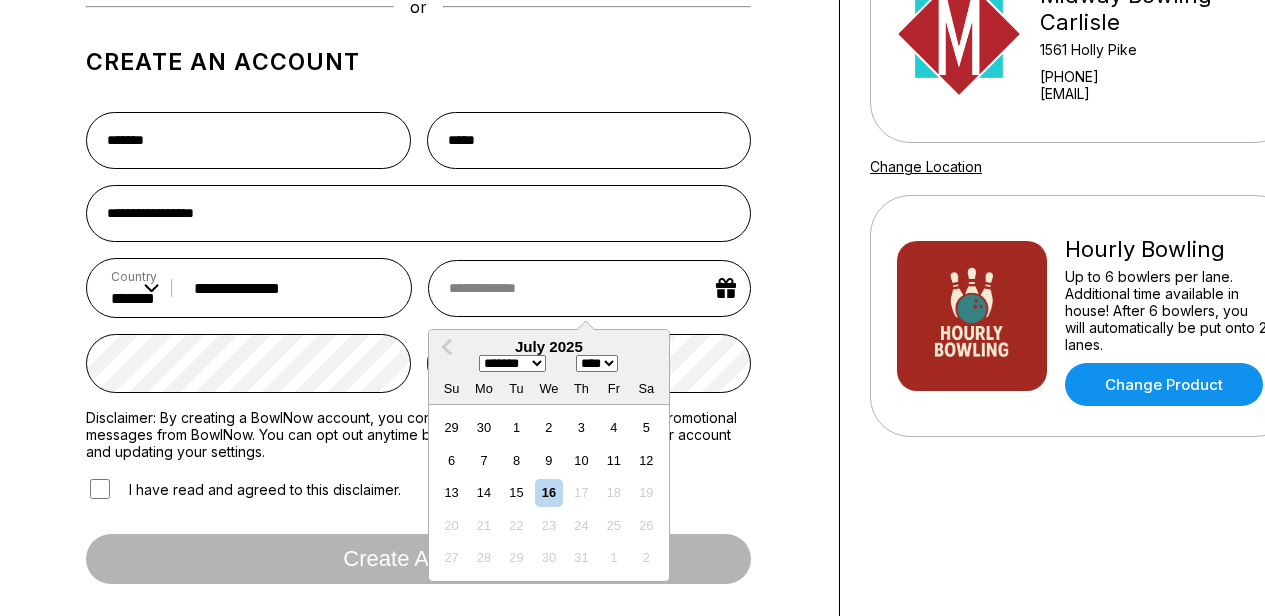 select on "*" 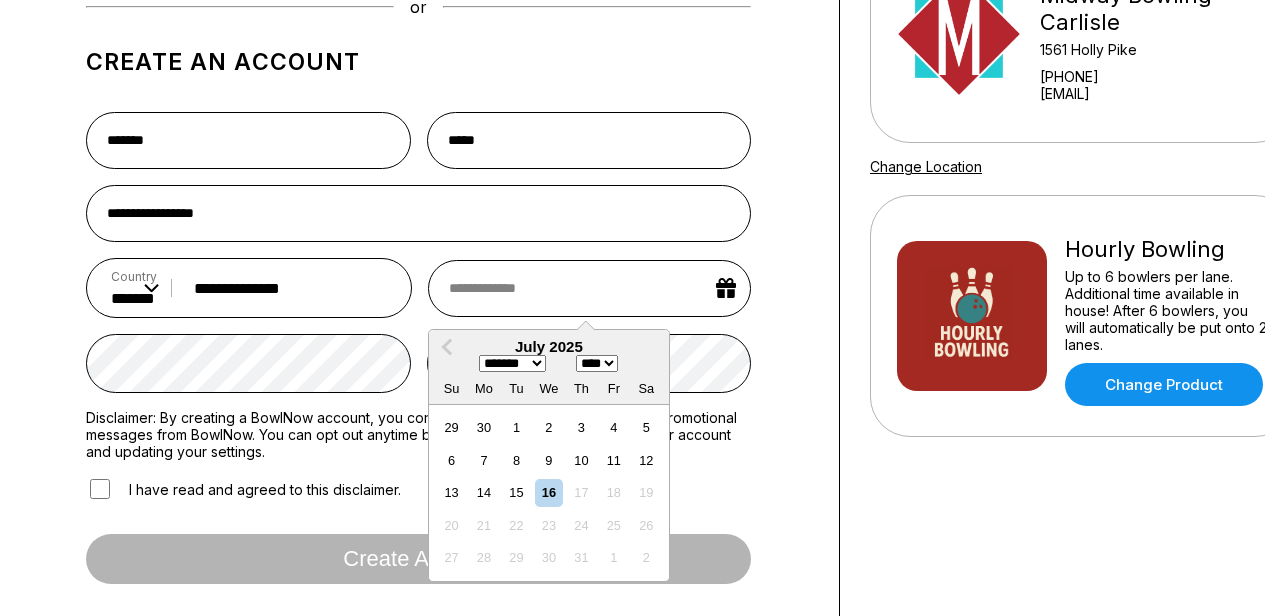 click on "******* ******** ***** ***** *** **** **** ****** ********* ******* ******** ********" at bounding box center (512, 363) 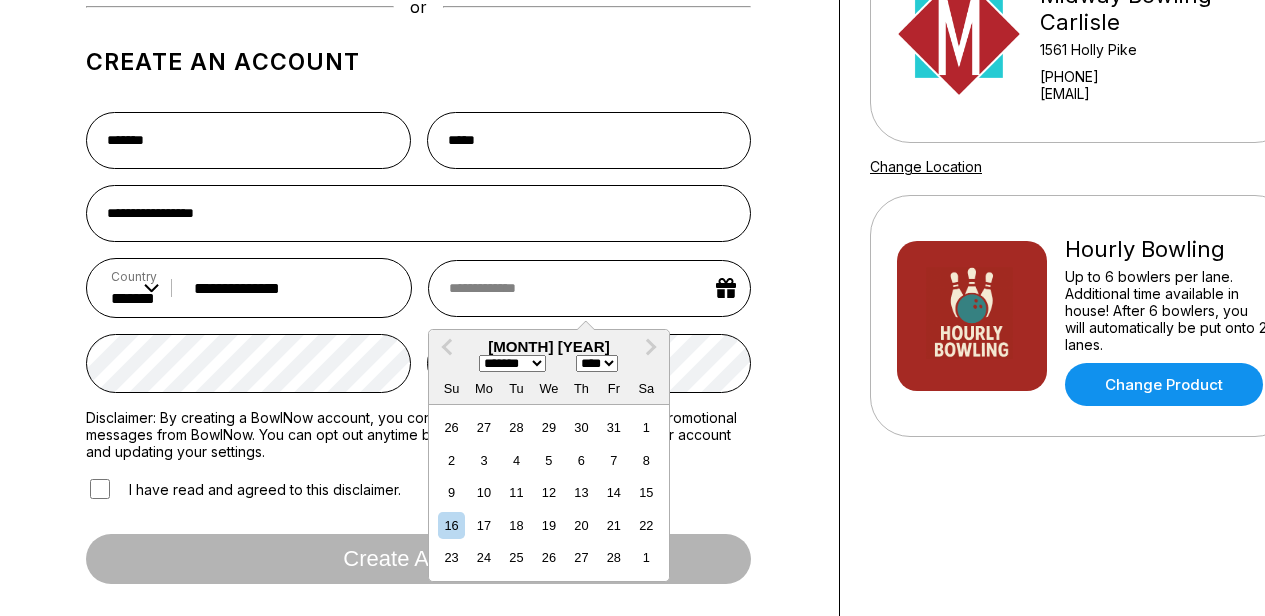 click on "**** **** **** **** **** **** **** **** **** **** **** **** **** **** **** **** **** **** **** **** **** **** **** **** **** **** **** **** **** **** **** **** **** **** **** **** **** **** **** **** **** **** **** **** **** **** **** **** **** **** **** **** **** **** **** **** **** **** **** **** **** **** **** **** **** **** **** **** **** **** **** **** **** **** **** **** **** **** **** **** **** **** **** **** **** **** **** **** **** **** **** **** **** **** **** **** **** **** **** **** **** **** **** **** **** **** **** **** **** **** **** **** **** **** **** **** **** **** **** **** **** **** **** **** **** ****" at bounding box center [597, 363] 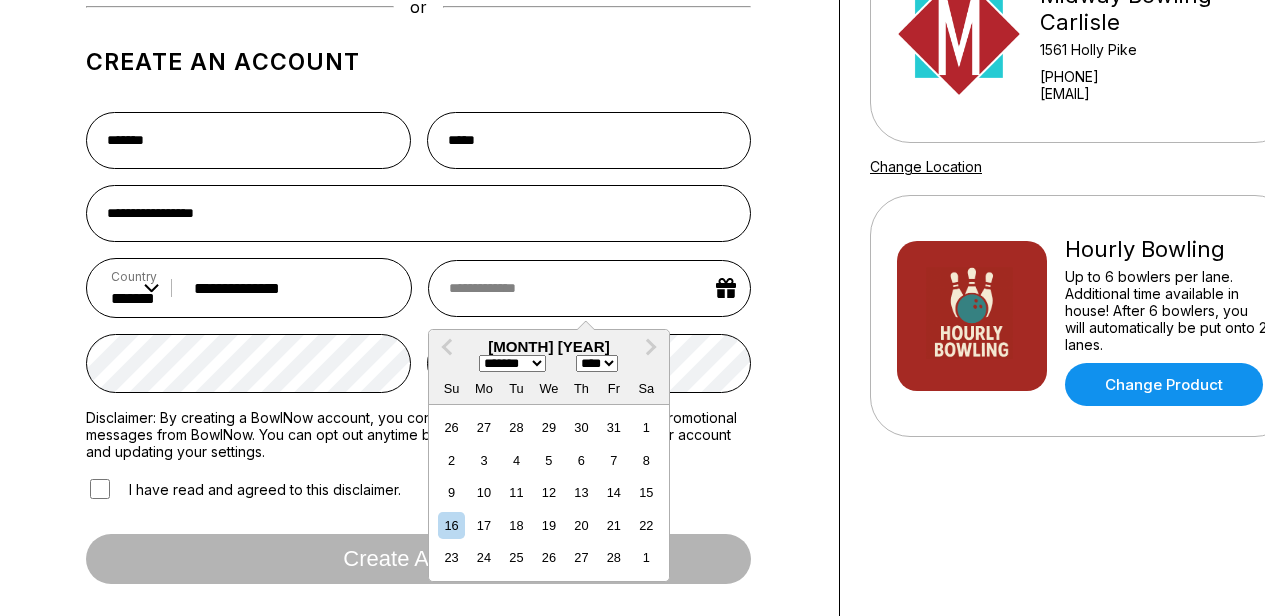 select on "****" 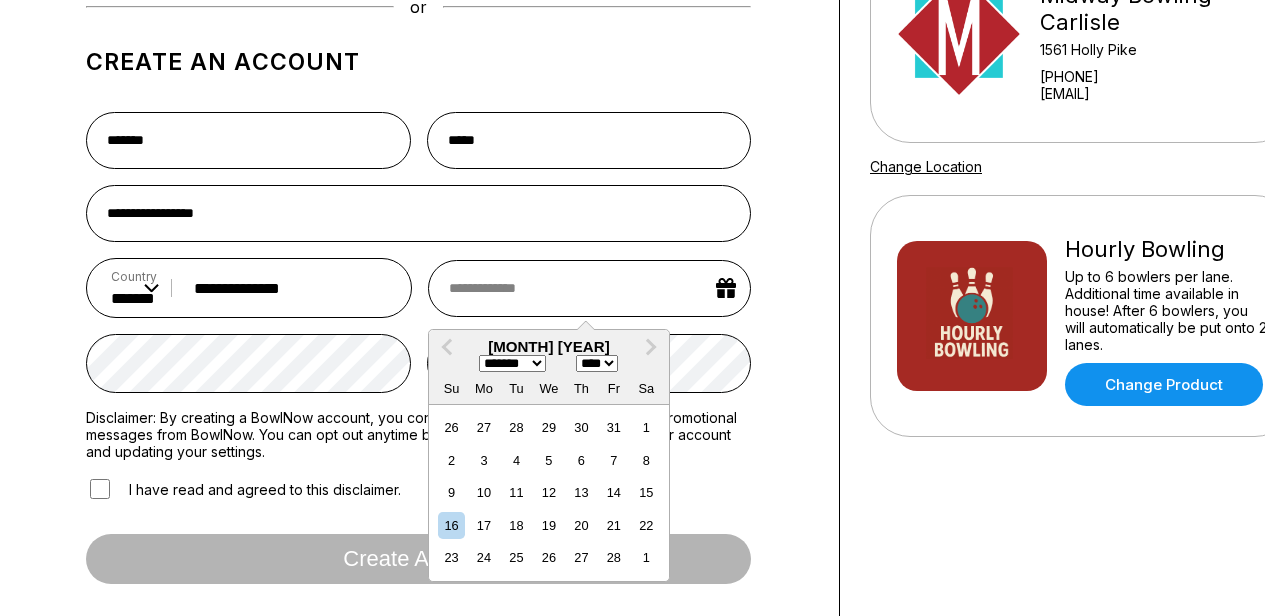 click on "**** **** **** **** **** **** **** **** **** **** **** **** **** **** **** **** **** **** **** **** **** **** **** **** **** **** **** **** **** **** **** **** **** **** **** **** **** **** **** **** **** **** **** **** **** **** **** **** **** **** **** **** **** **** **** **** **** **** **** **** **** **** **** **** **** **** **** **** **** **** **** **** **** **** **** **** **** **** **** **** **** **** **** **** **** **** **** **** **** **** **** **** **** **** **** **** **** **** **** **** **** **** **** **** **** **** **** **** **** **** **** **** **** **** **** **** **** **** **** **** **** **** **** **** **** ****" at bounding box center [597, 363] 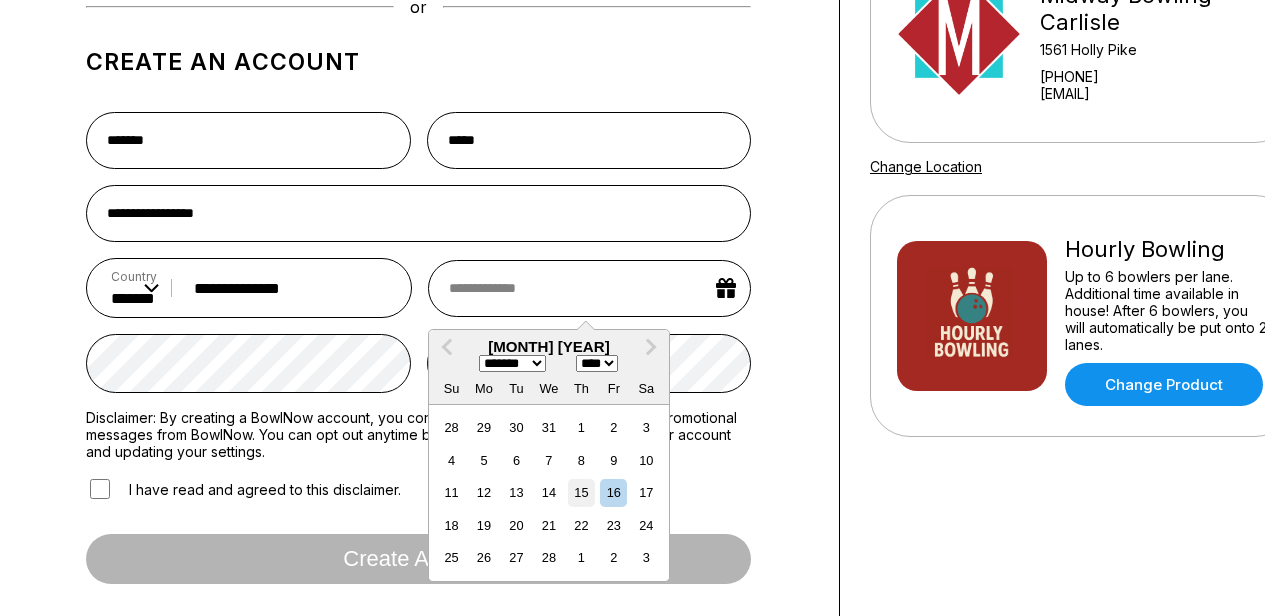 click on "15" at bounding box center (581, 492) 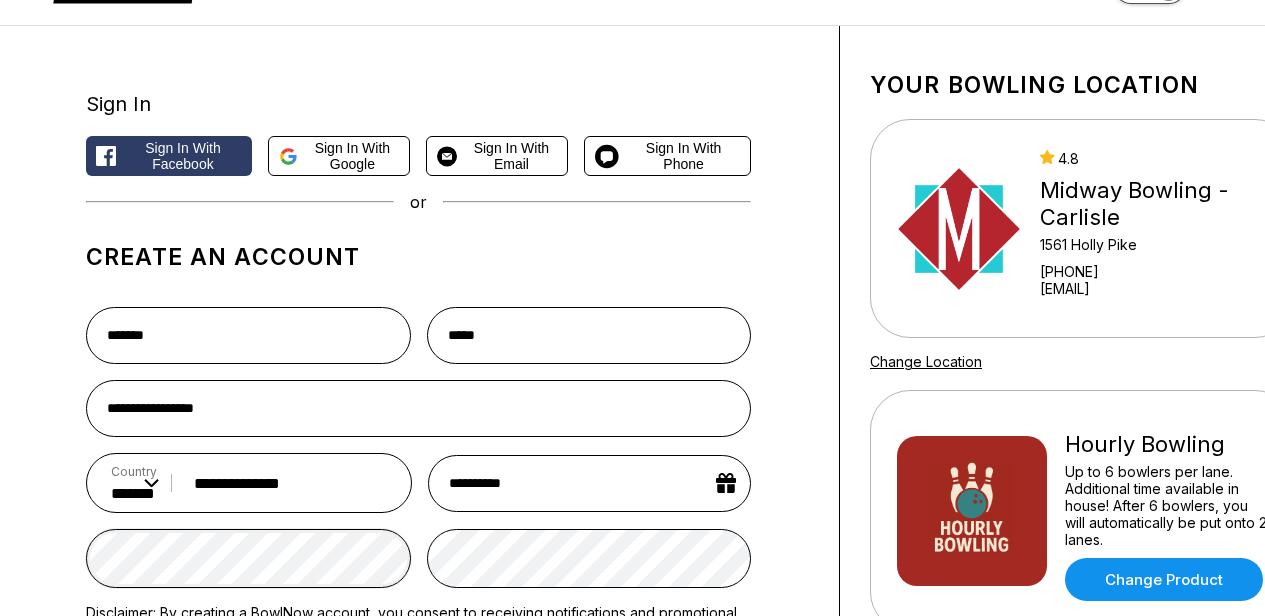 scroll, scrollTop: 148, scrollLeft: 0, axis: vertical 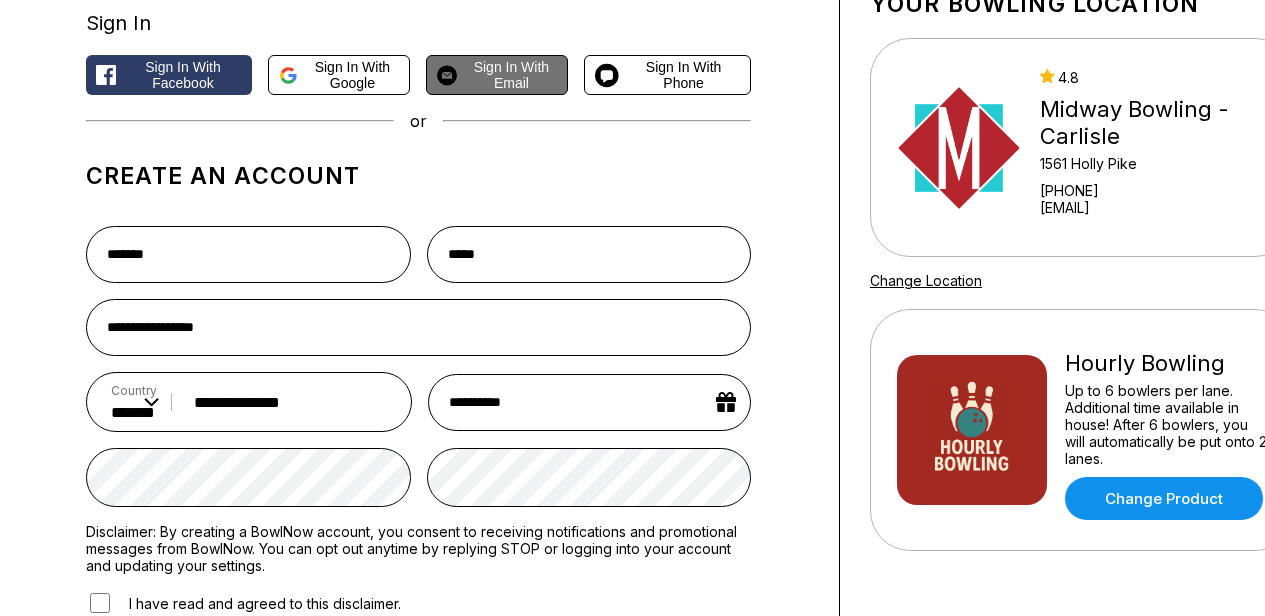 click on "Sign in with Email" at bounding box center [511, 75] 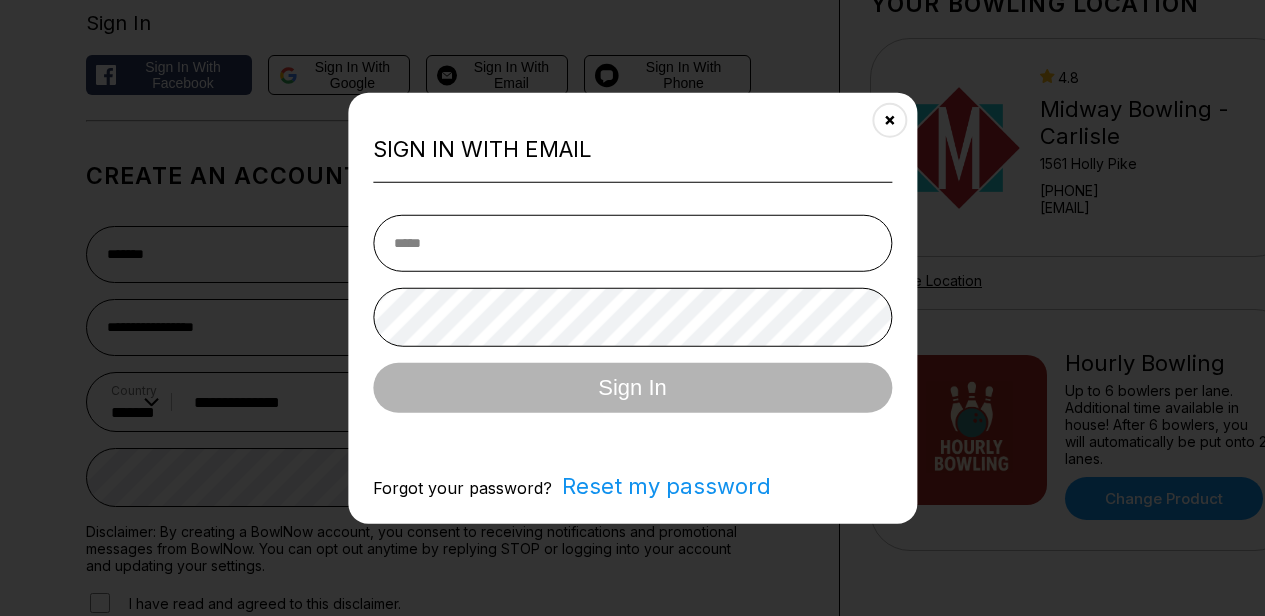 scroll, scrollTop: 0, scrollLeft: 0, axis: both 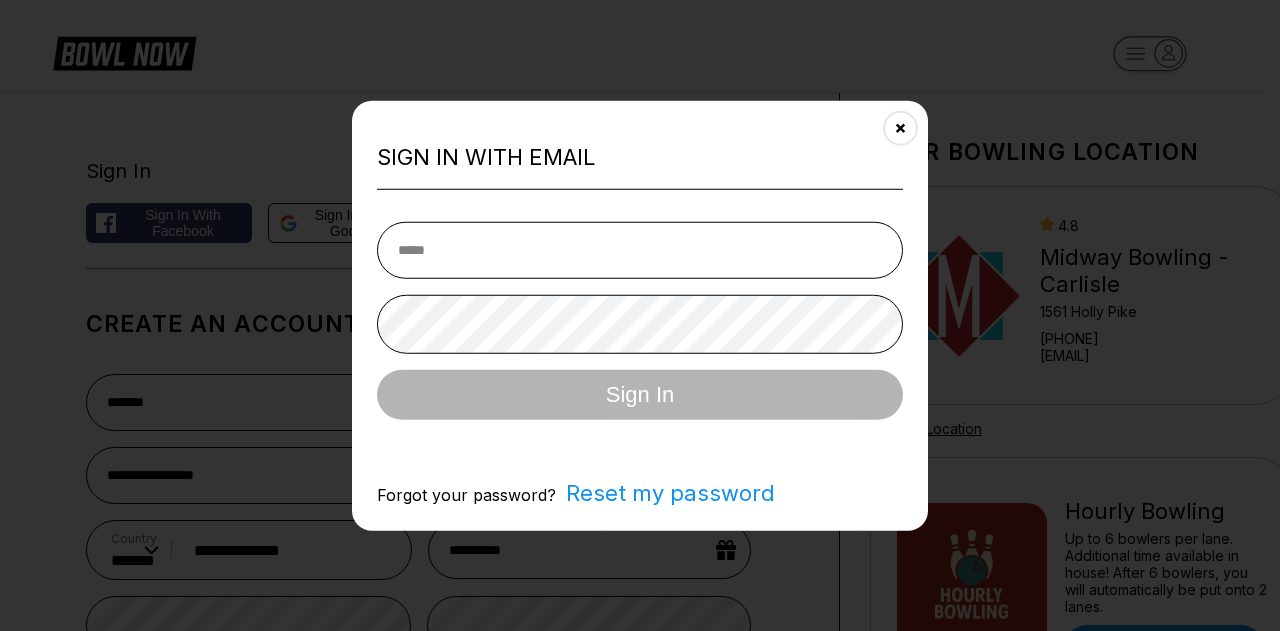 click at bounding box center [640, 250] 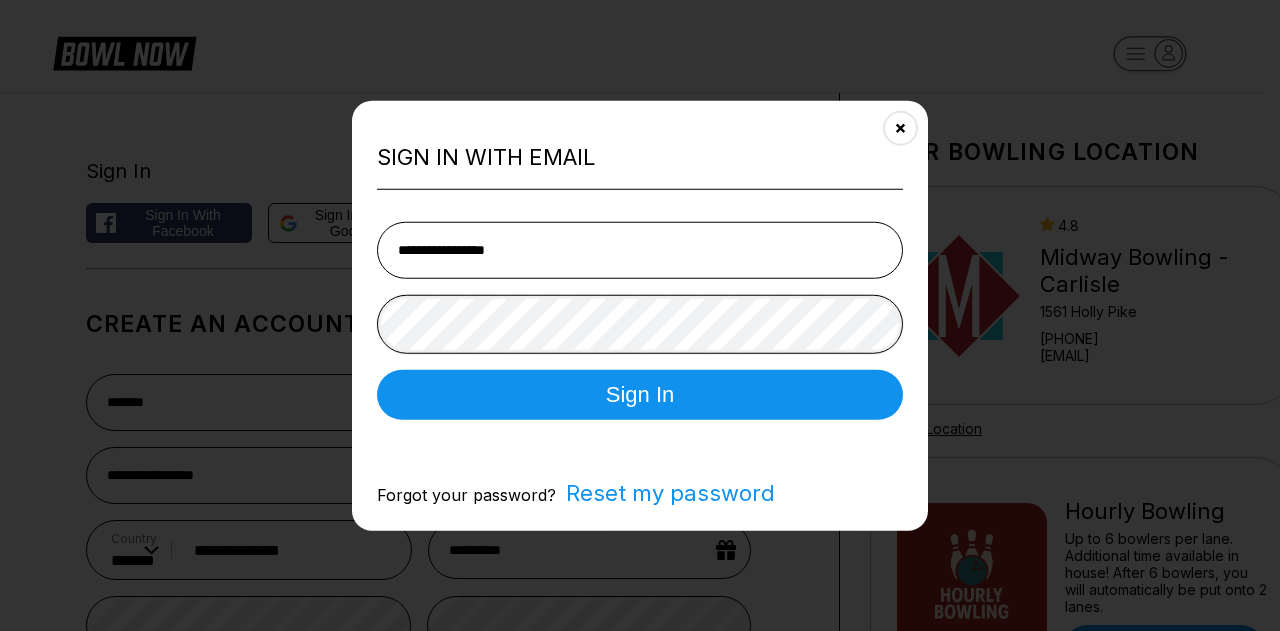 click on "Sign In" at bounding box center (640, 395) 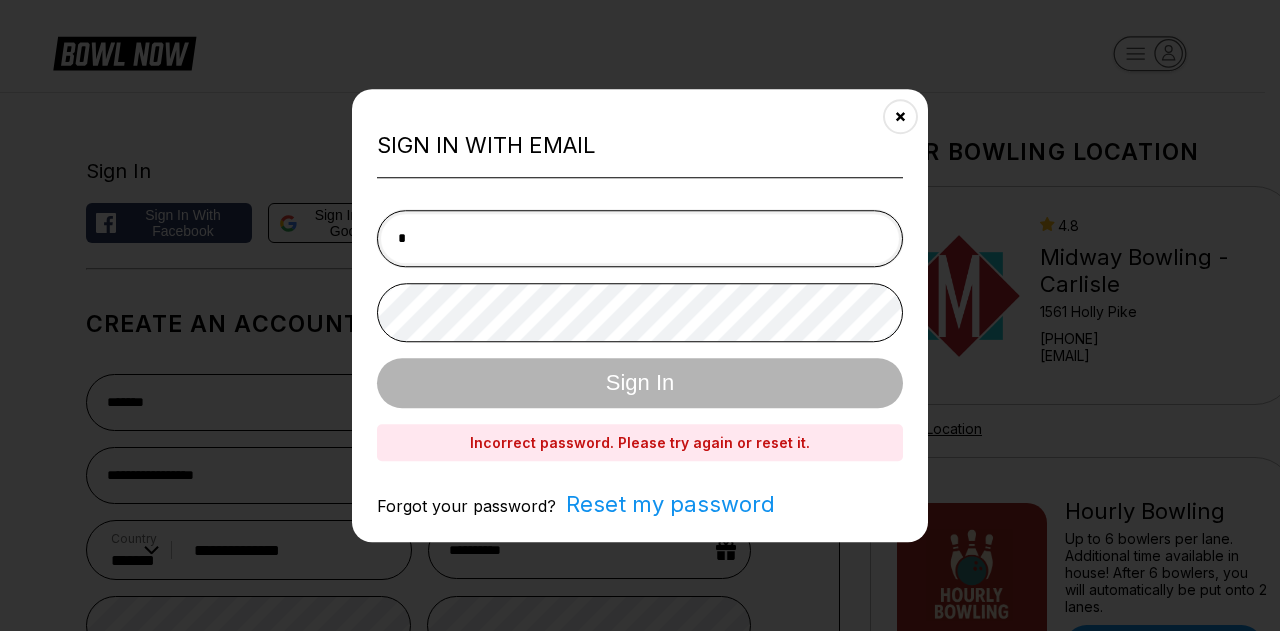 type on "**********" 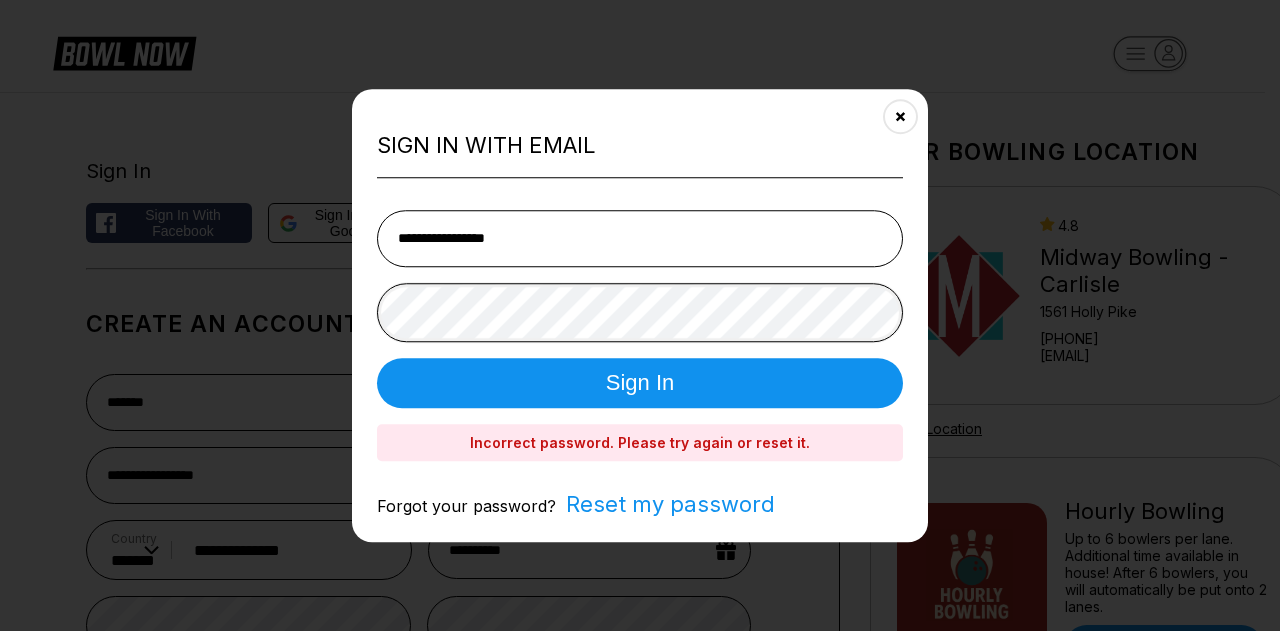 click on "Sign In" at bounding box center [640, 383] 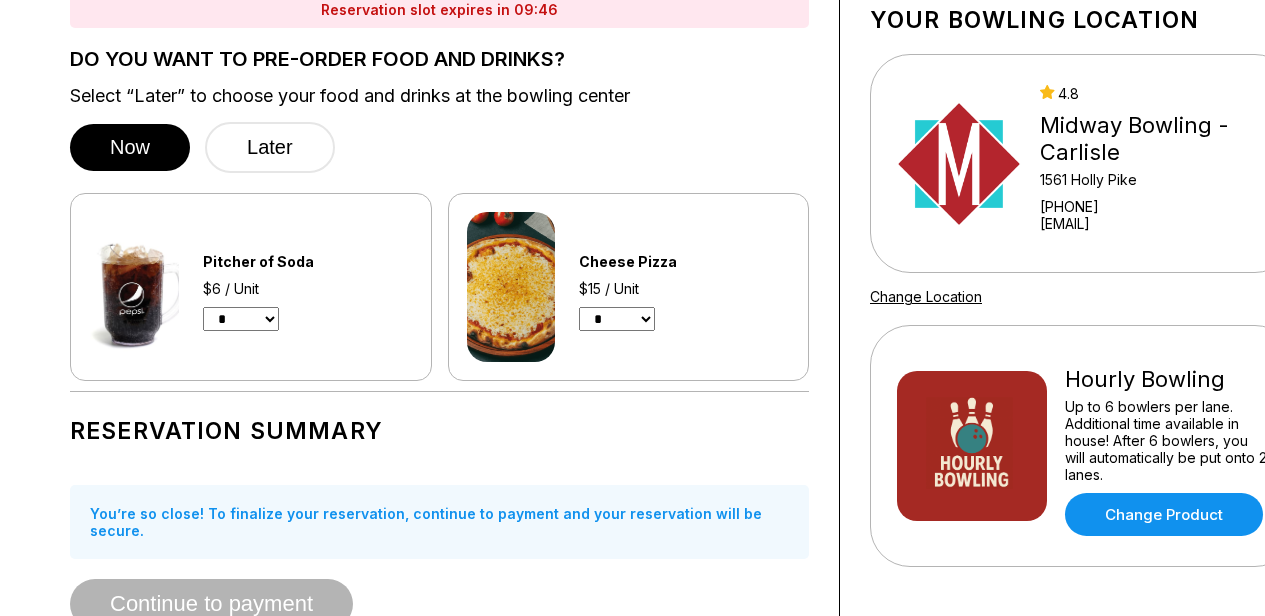 scroll, scrollTop: 146, scrollLeft: 0, axis: vertical 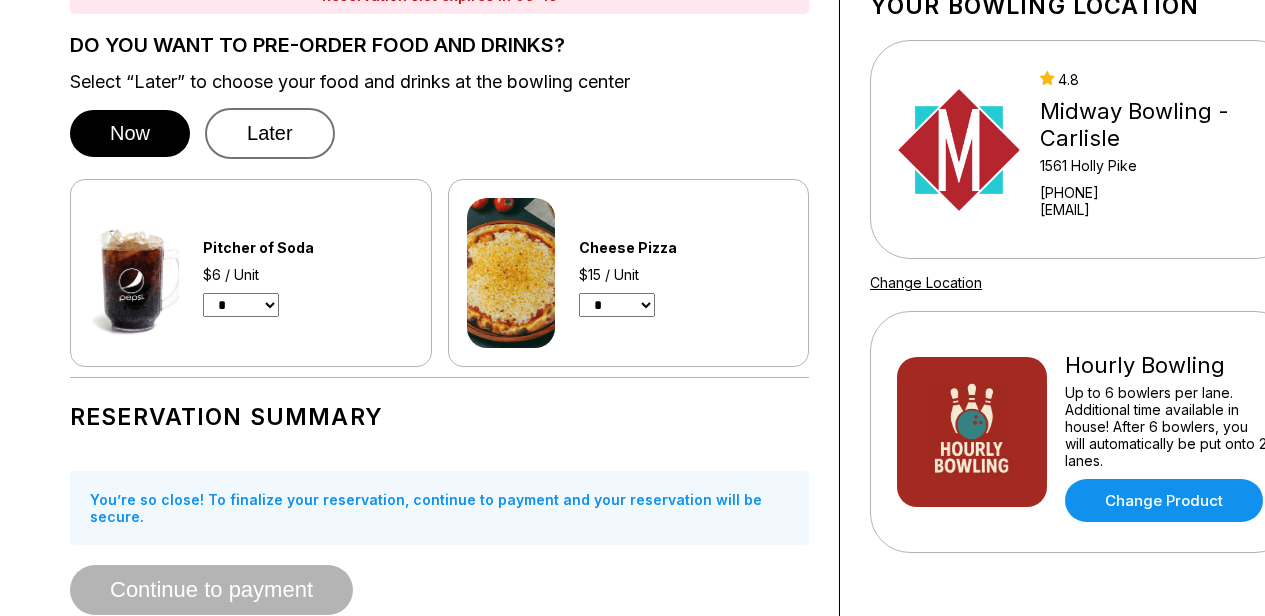 click on "Later" at bounding box center (270, 133) 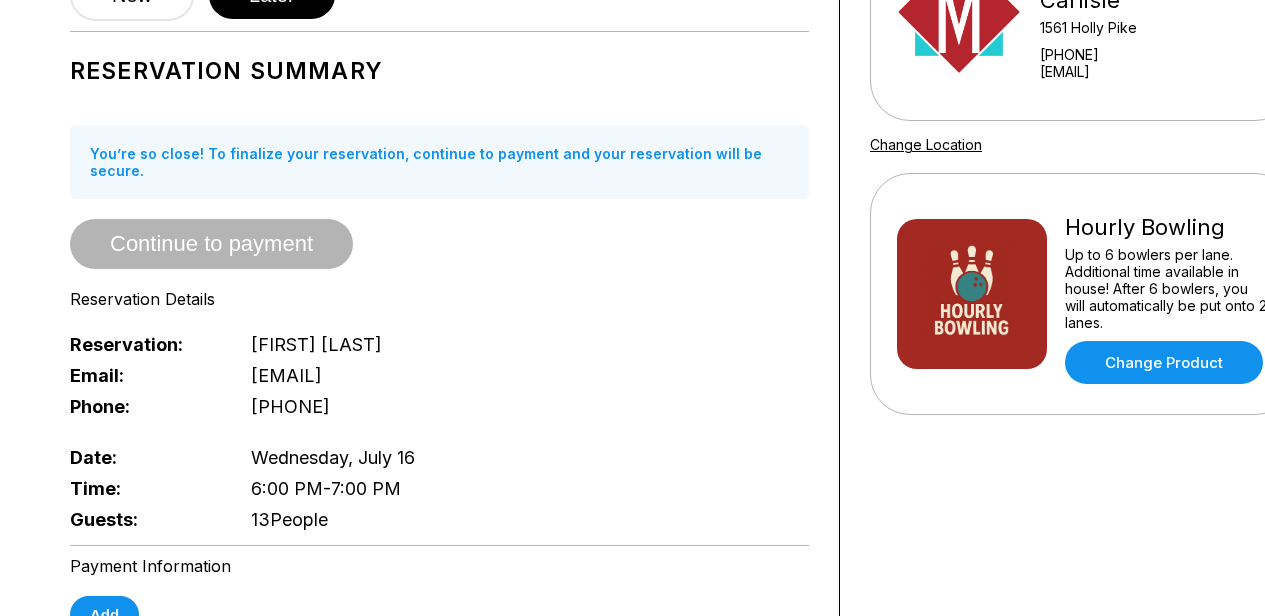 scroll, scrollTop: 0, scrollLeft: 0, axis: both 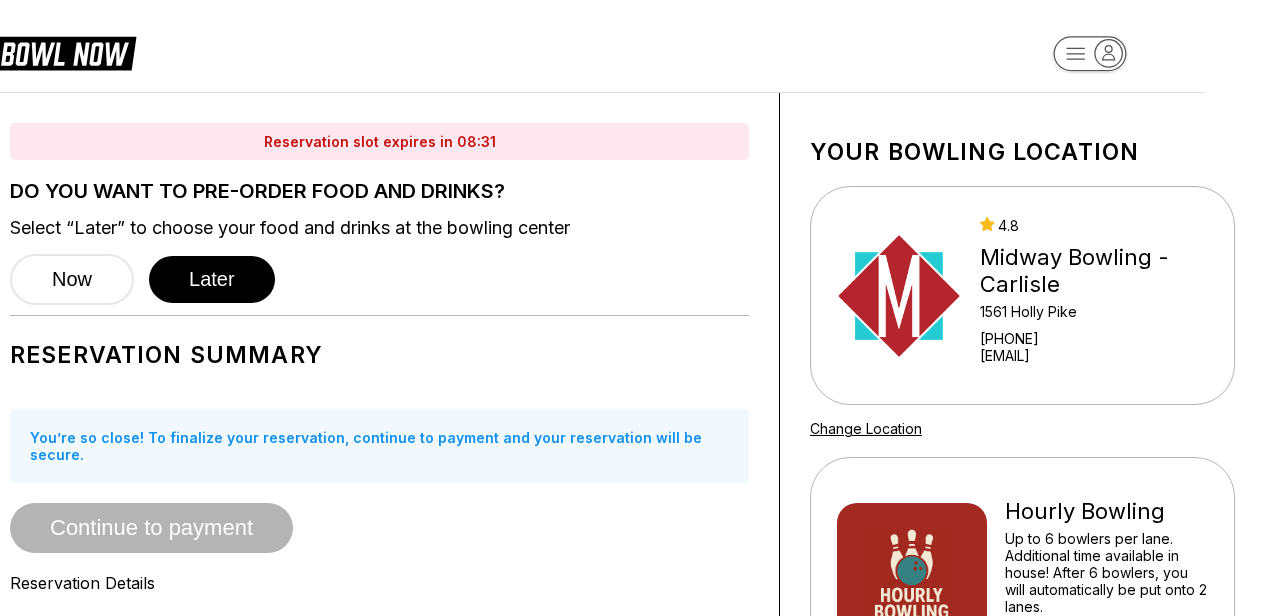drag, startPoint x: 1264, startPoint y: 46, endPoint x: 1275, endPoint y: 82, distance: 37.64306 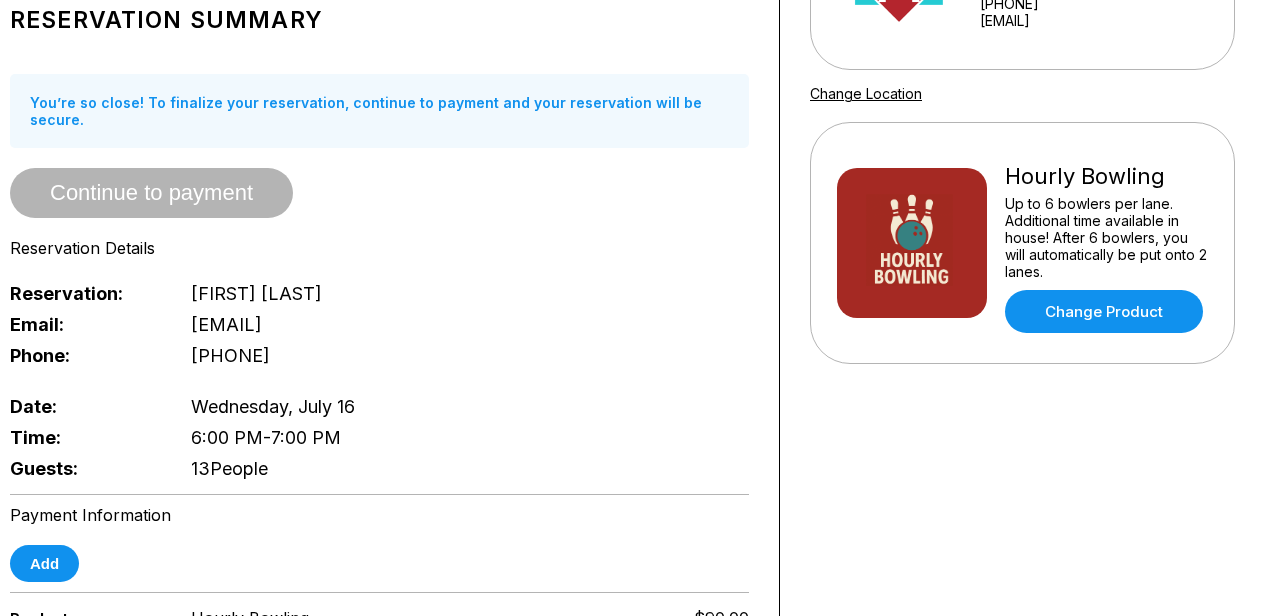scroll, scrollTop: 26, scrollLeft: 60, axis: both 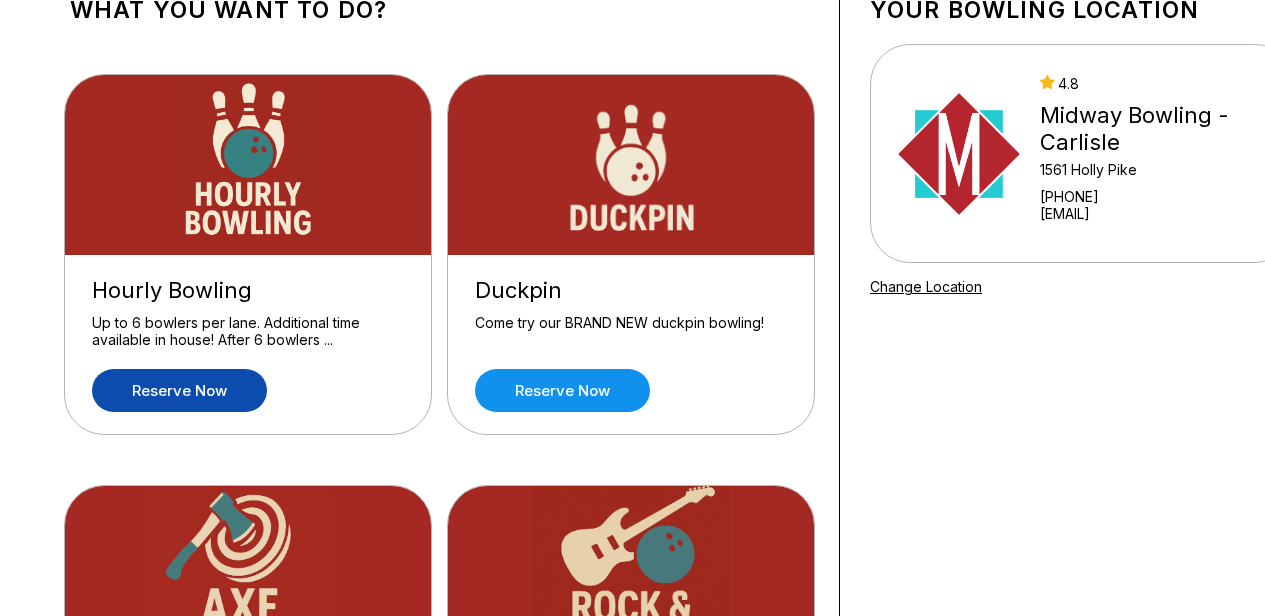 click on "Reserve now" at bounding box center [179, 390] 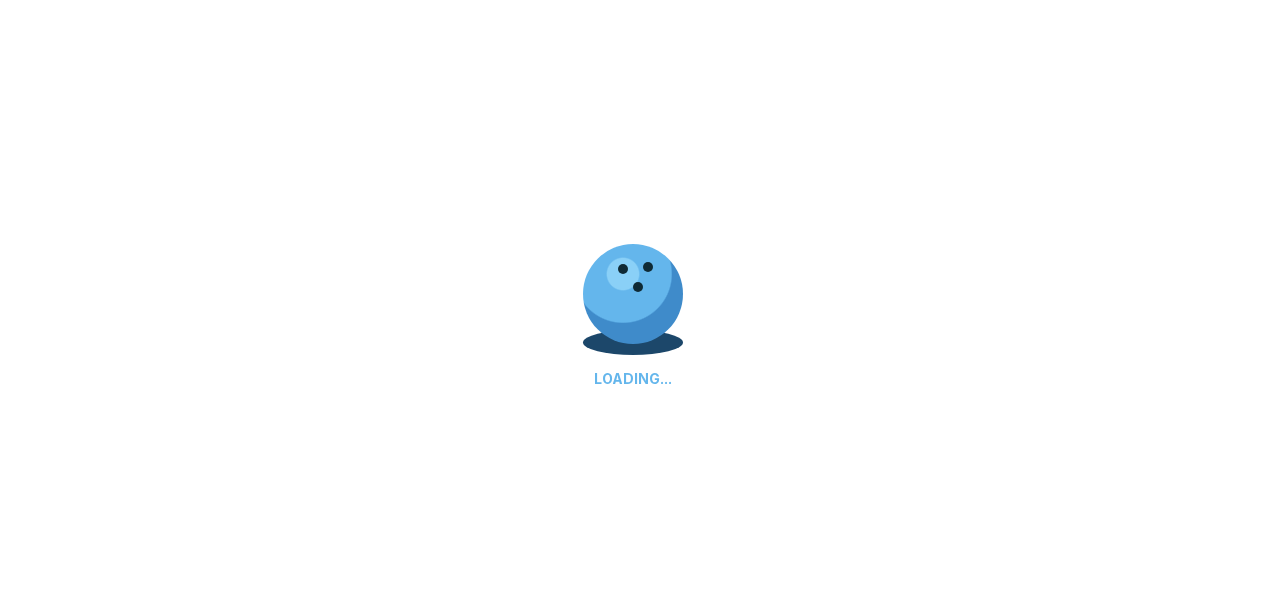 scroll, scrollTop: 0, scrollLeft: 0, axis: both 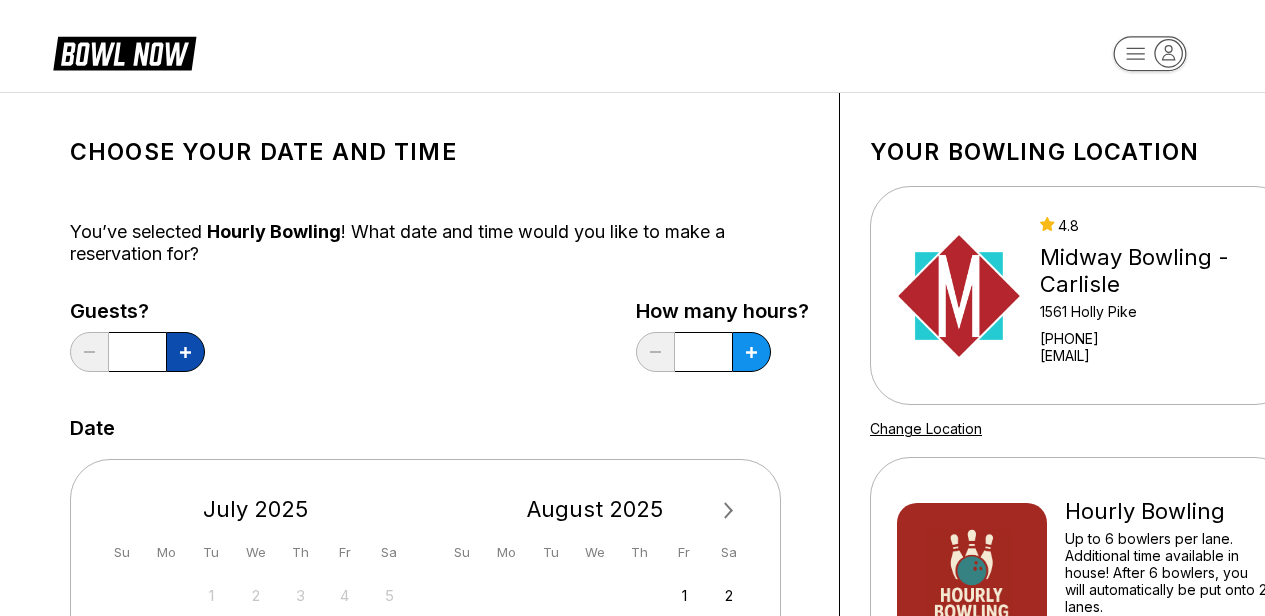 click 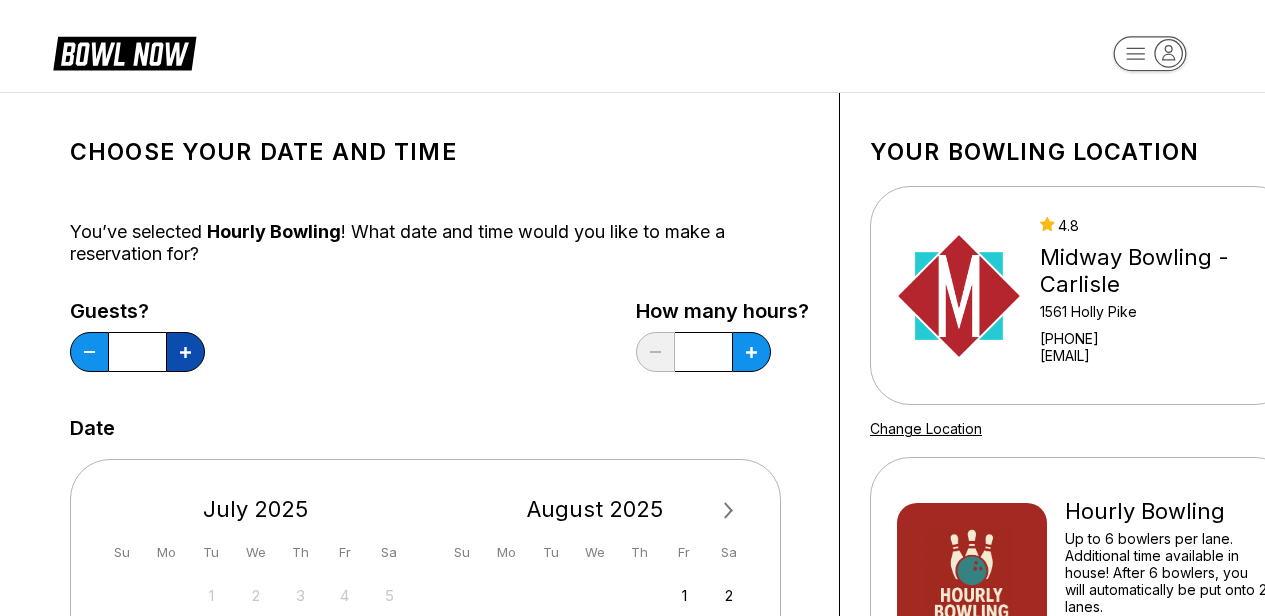 click 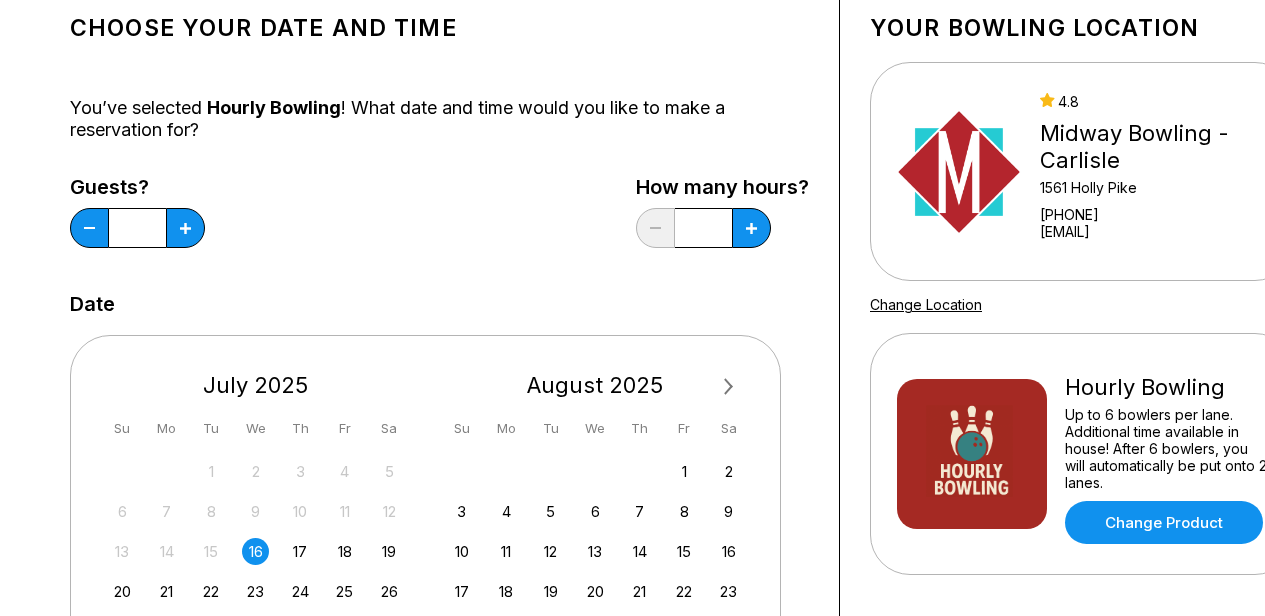 scroll, scrollTop: 69, scrollLeft: 0, axis: vertical 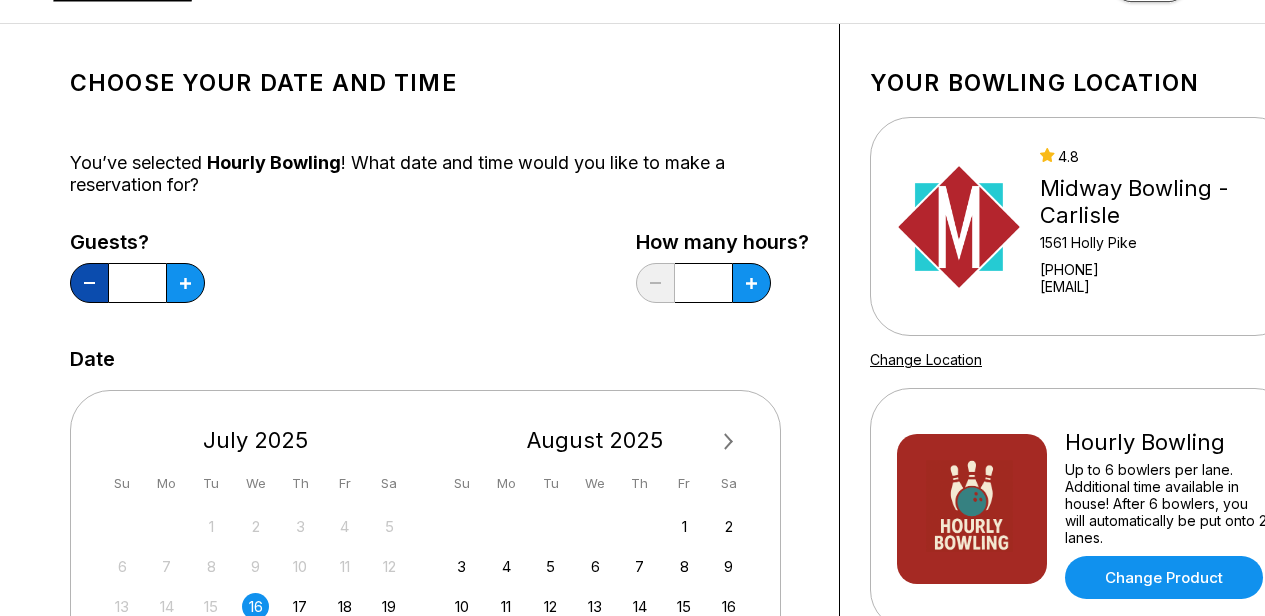 click at bounding box center (89, 283) 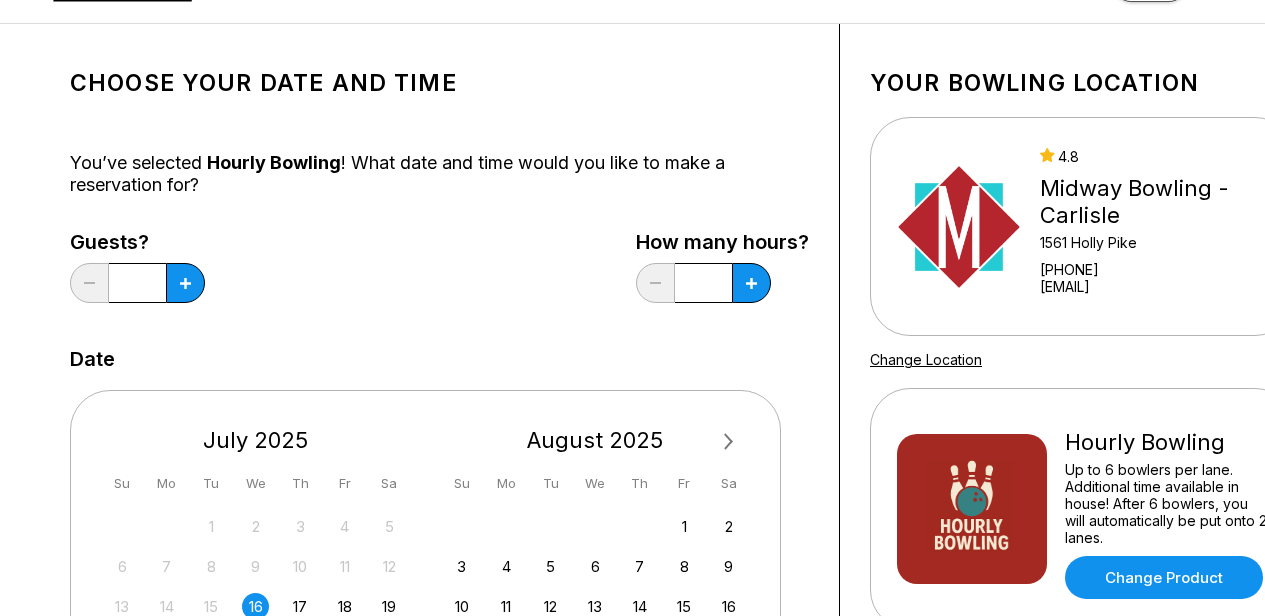 scroll, scrollTop: 428, scrollLeft: 0, axis: vertical 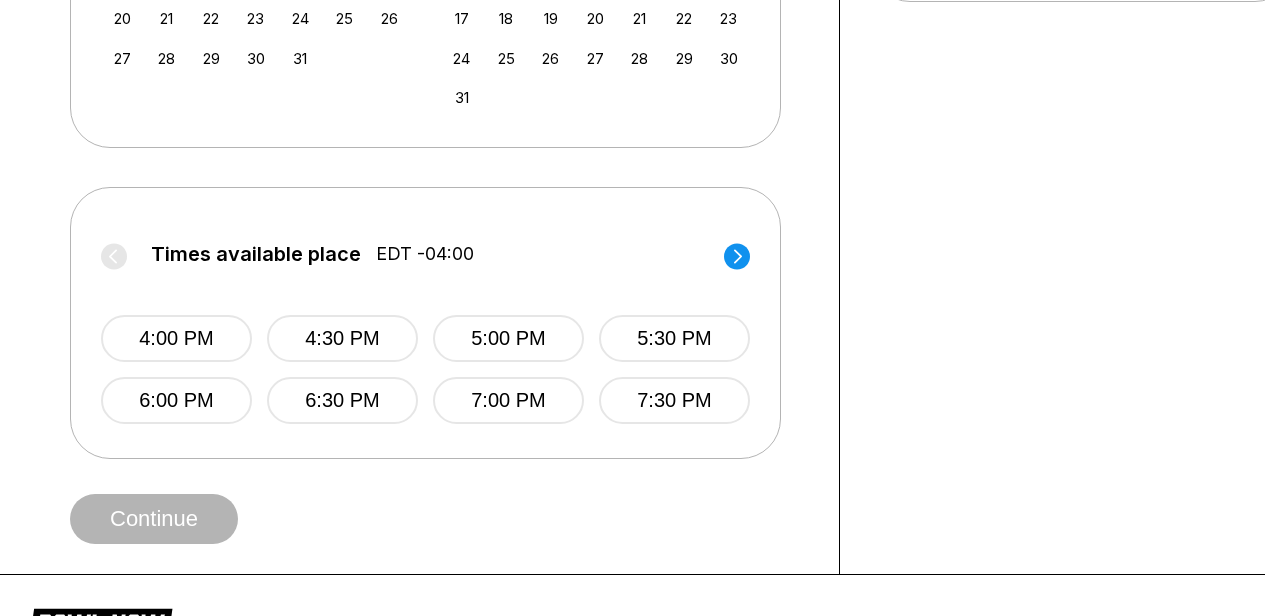 click 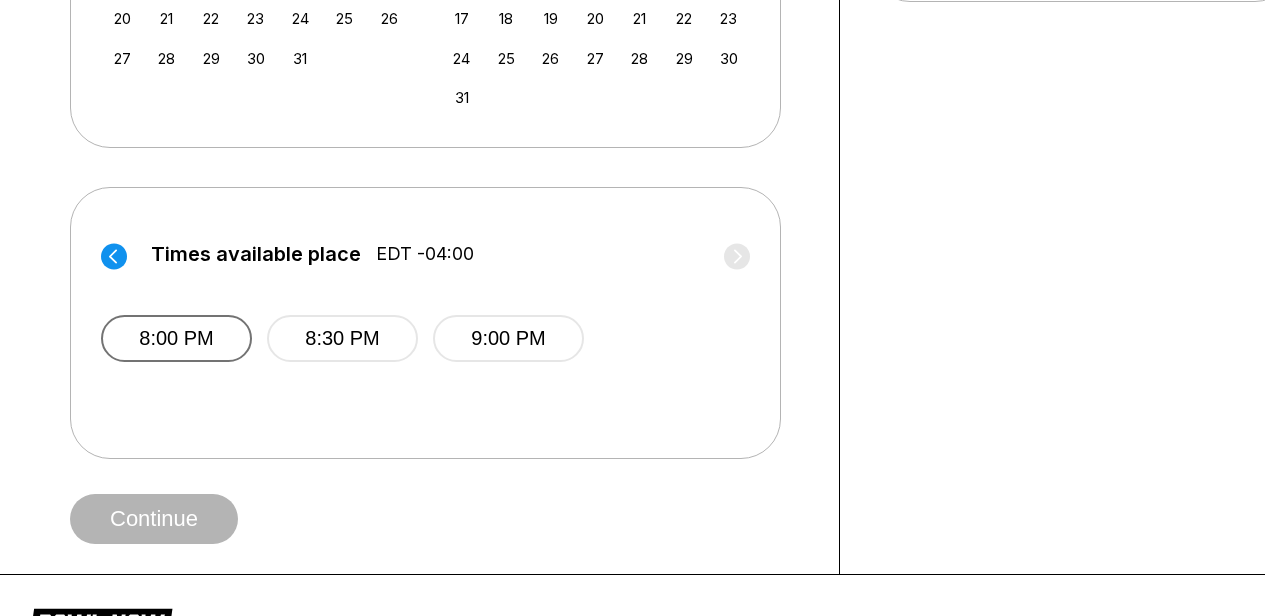 click on "8:00 PM" at bounding box center (176, 338) 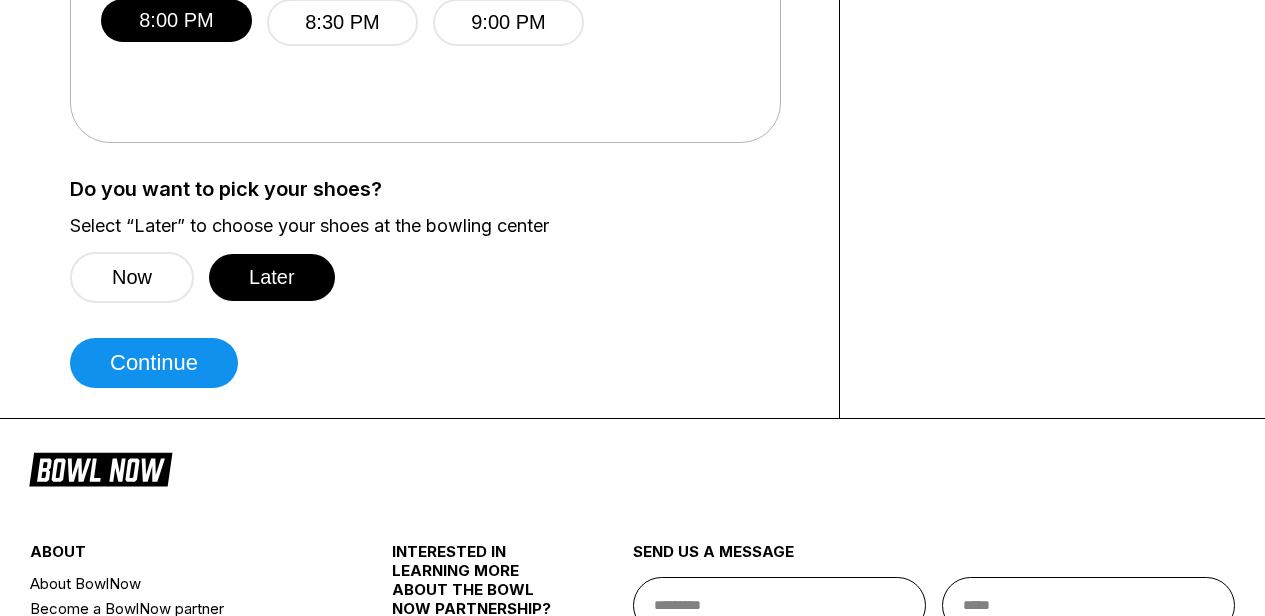 scroll, scrollTop: 1102, scrollLeft: 0, axis: vertical 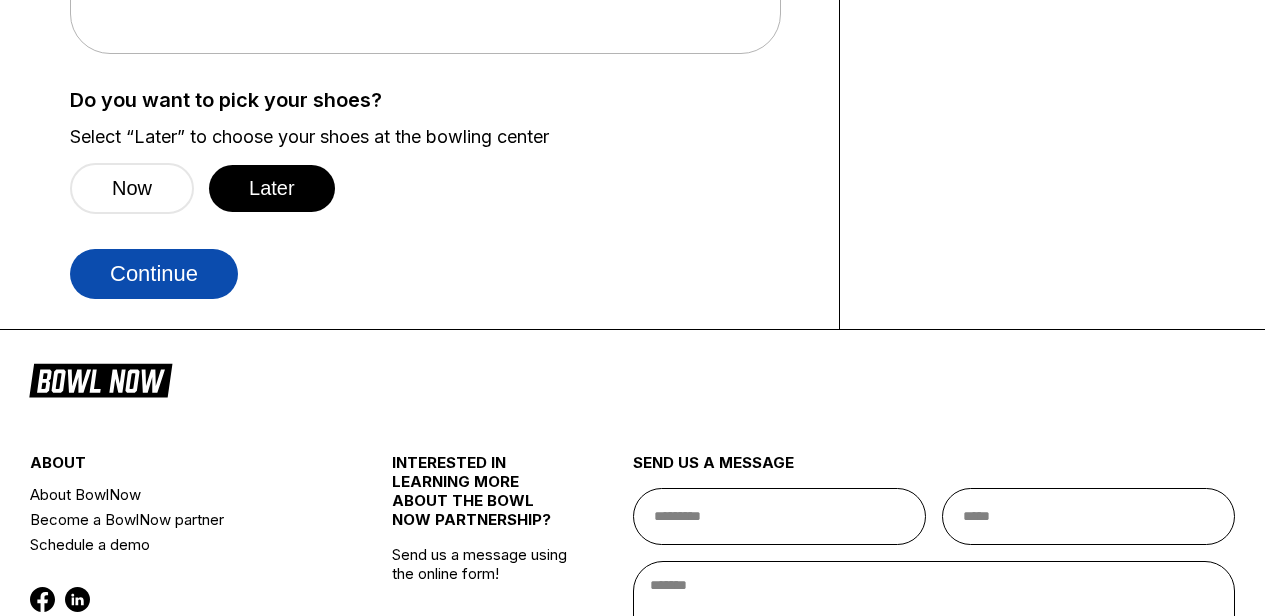 click on "Continue" at bounding box center (154, 274) 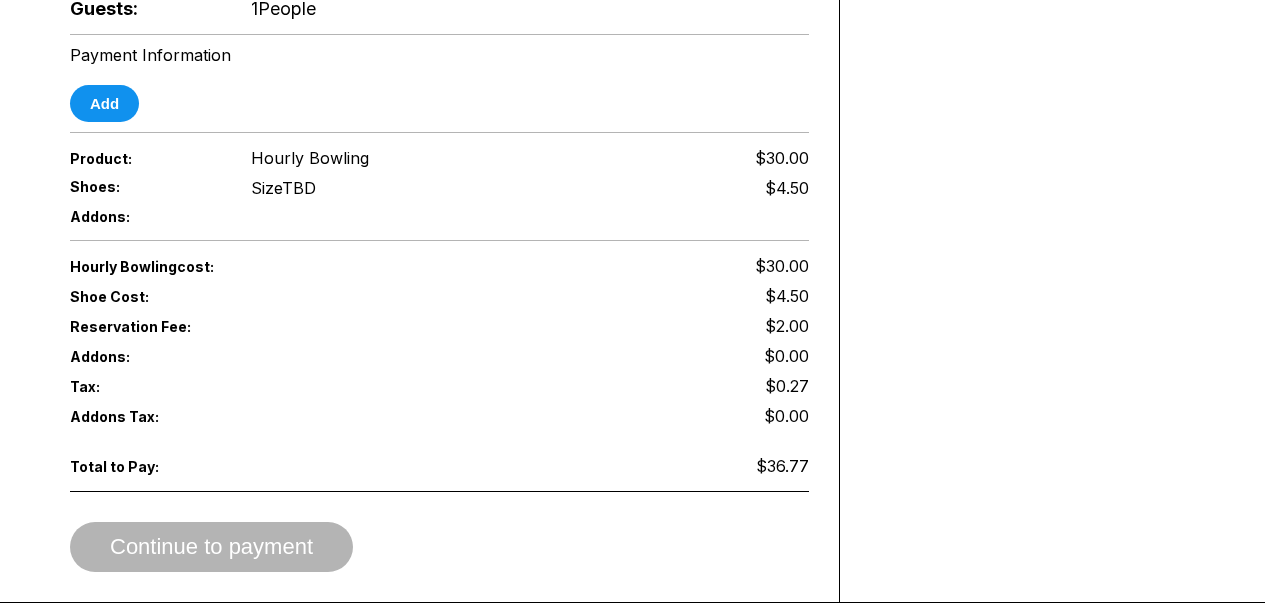 scroll, scrollTop: 1011, scrollLeft: 0, axis: vertical 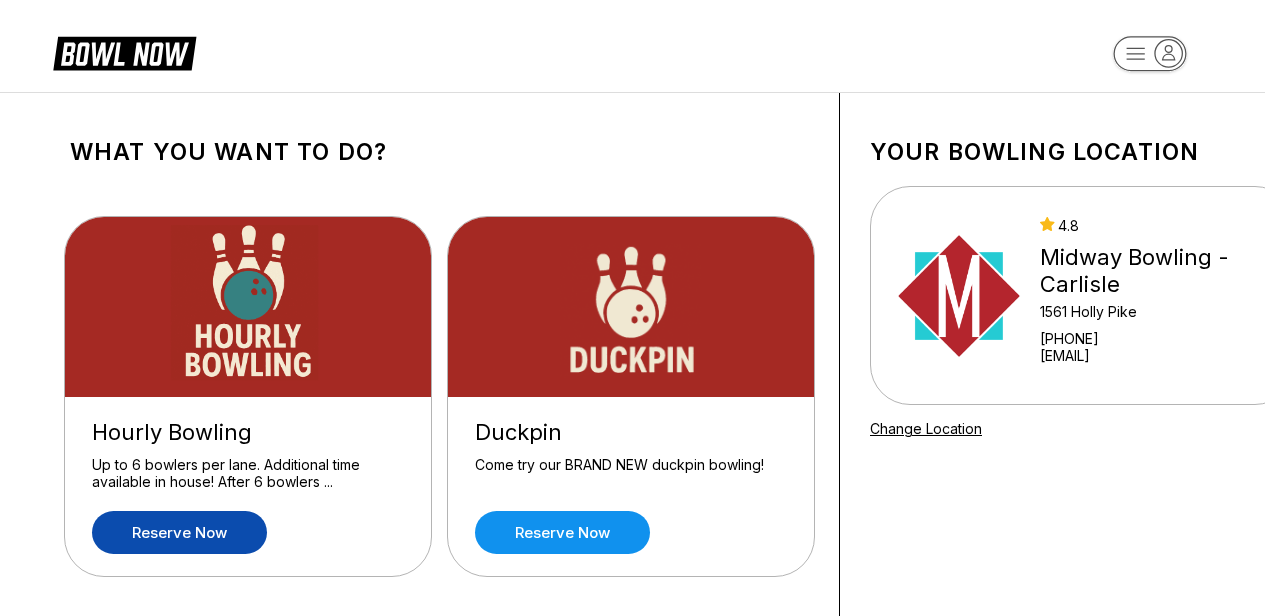 click on "Reserve now" at bounding box center (179, 532) 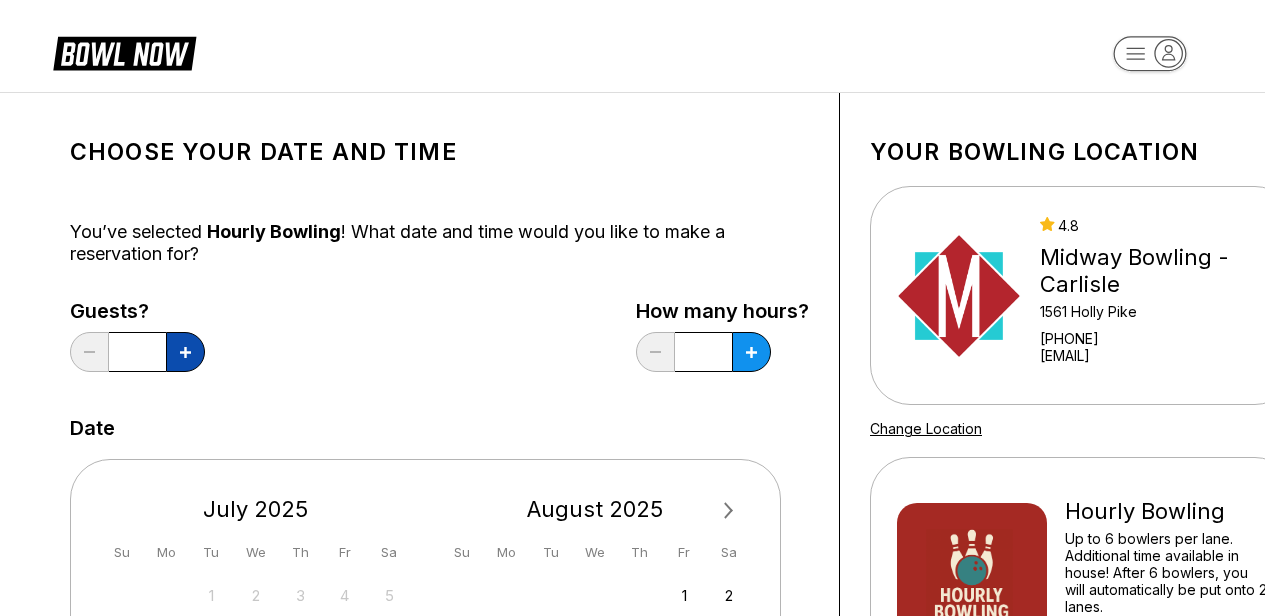 click 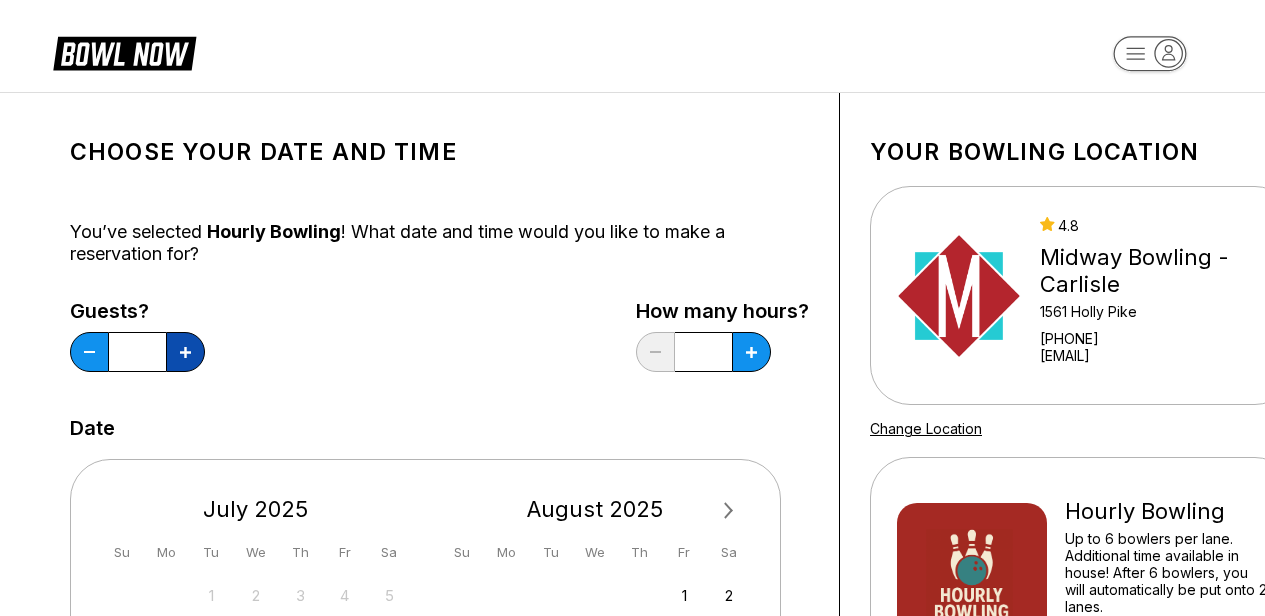 click at bounding box center [185, 352] 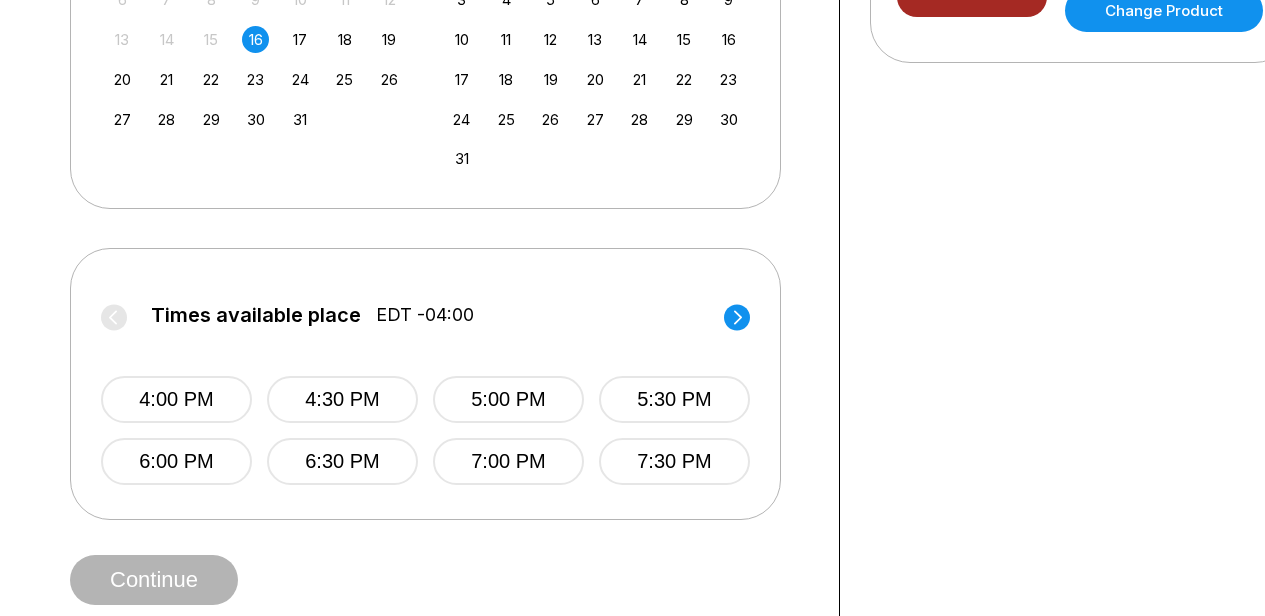 scroll, scrollTop: 639, scrollLeft: 0, axis: vertical 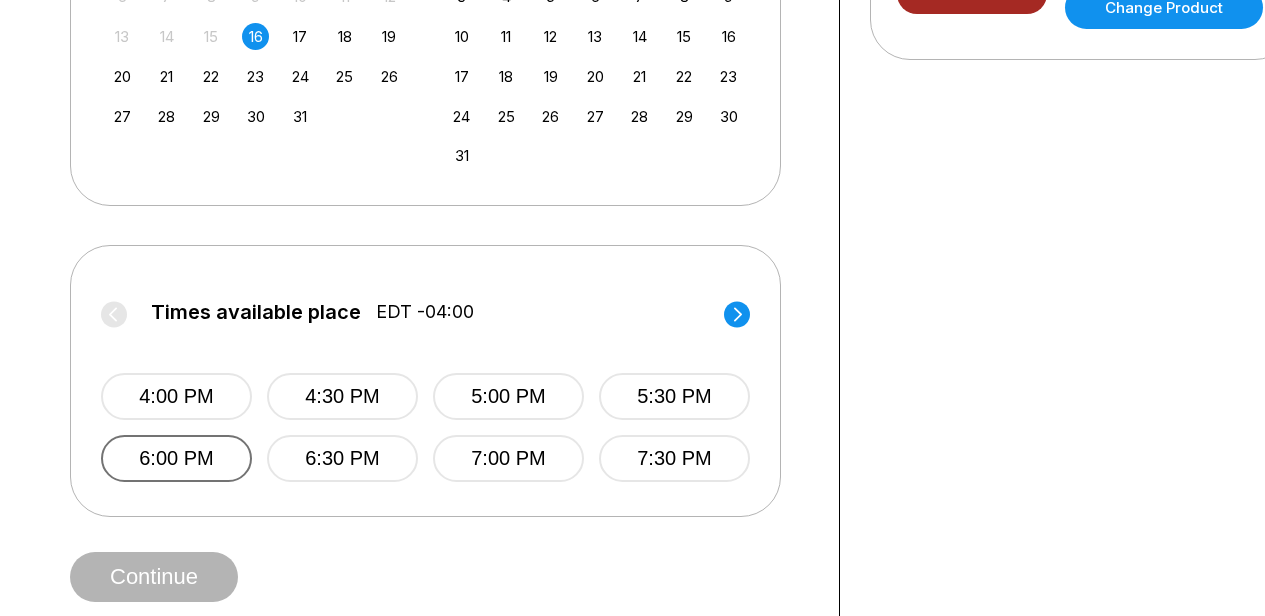 click on "6:00 PM" at bounding box center (176, 458) 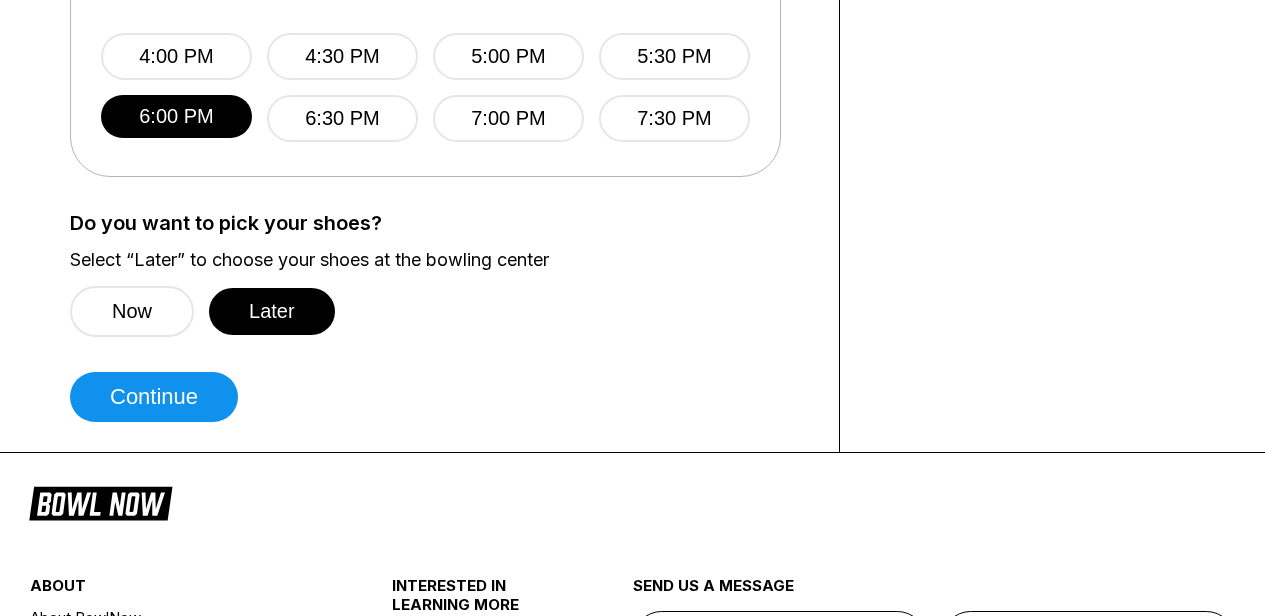 scroll, scrollTop: 1005, scrollLeft: 0, axis: vertical 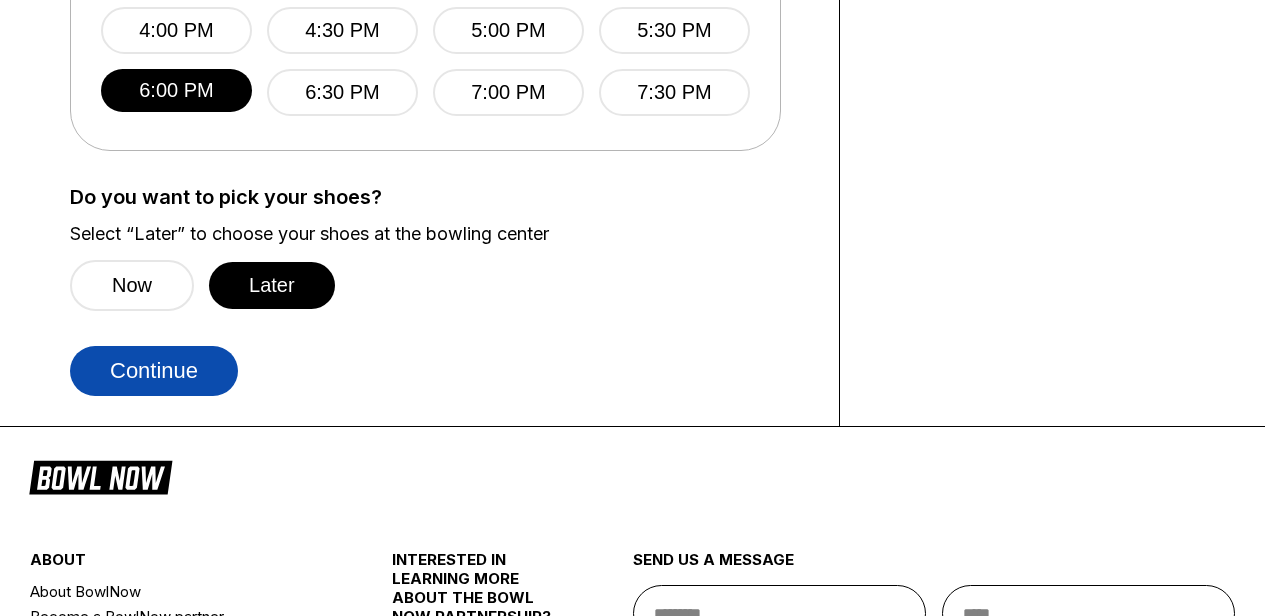 click on "Continue" at bounding box center (154, 371) 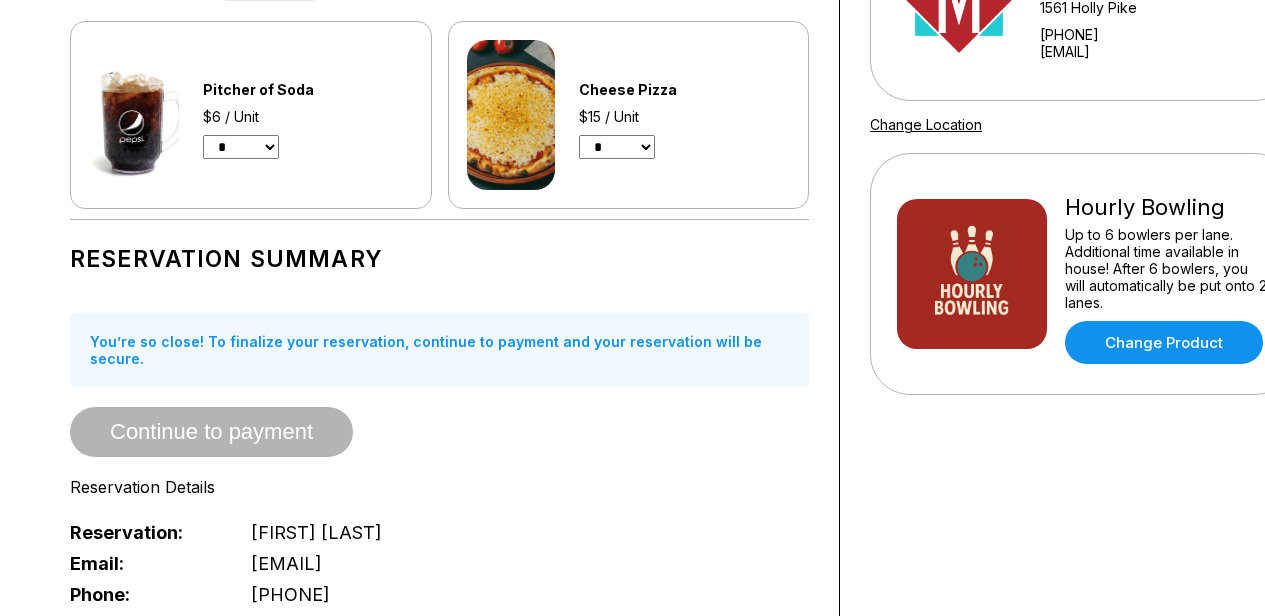 scroll, scrollTop: 0, scrollLeft: 0, axis: both 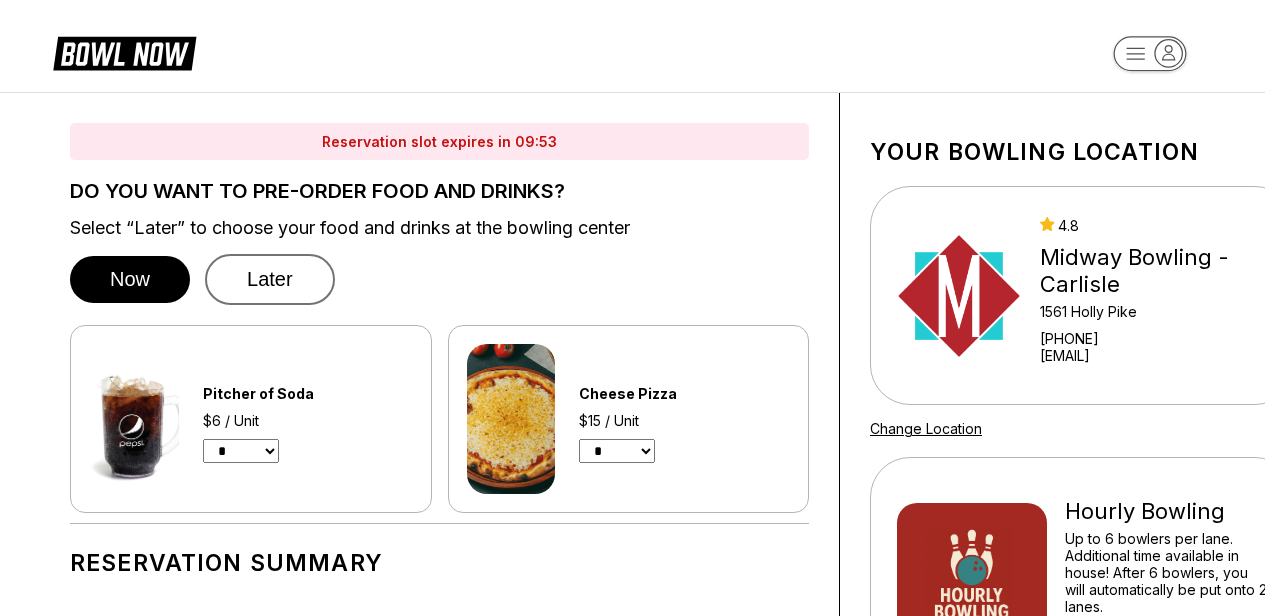 click on "Later" at bounding box center (270, 279) 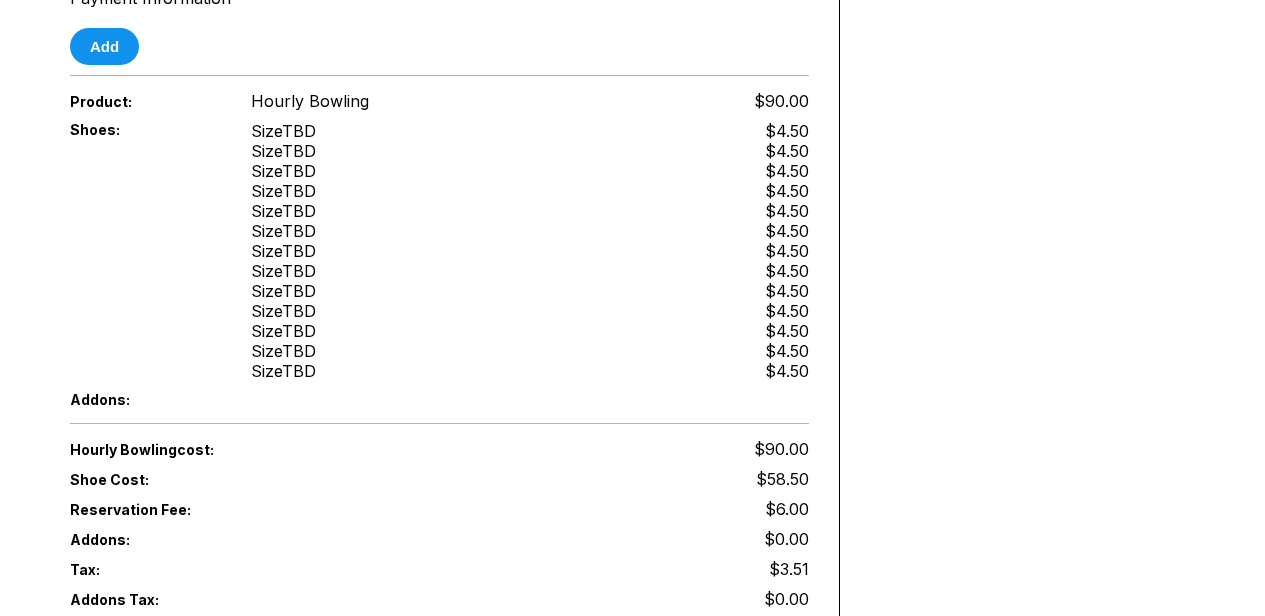 scroll, scrollTop: 0, scrollLeft: 0, axis: both 